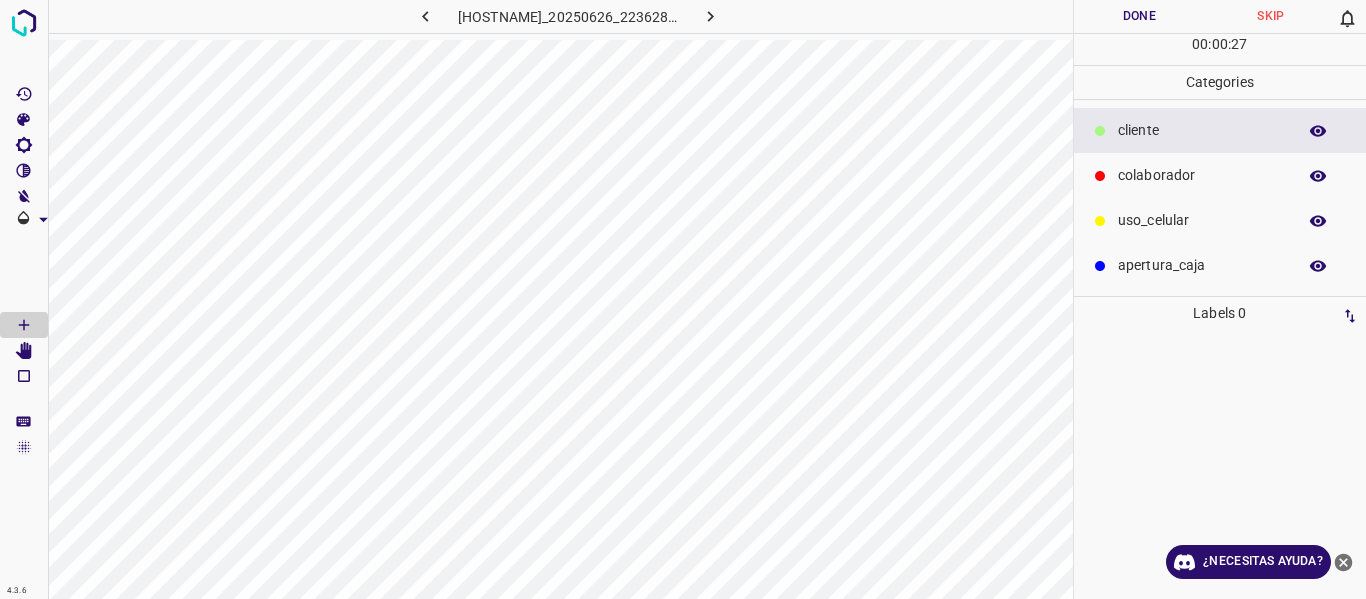 scroll, scrollTop: 0, scrollLeft: 0, axis: both 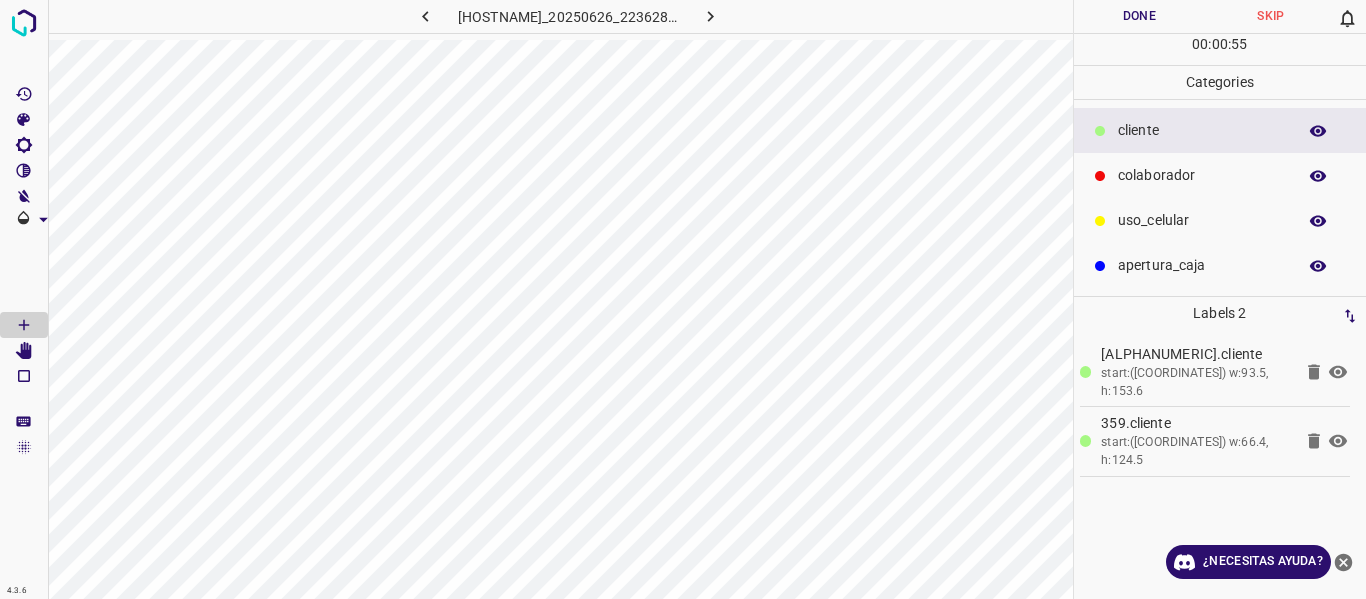 click on "Done" at bounding box center [1140, 16] 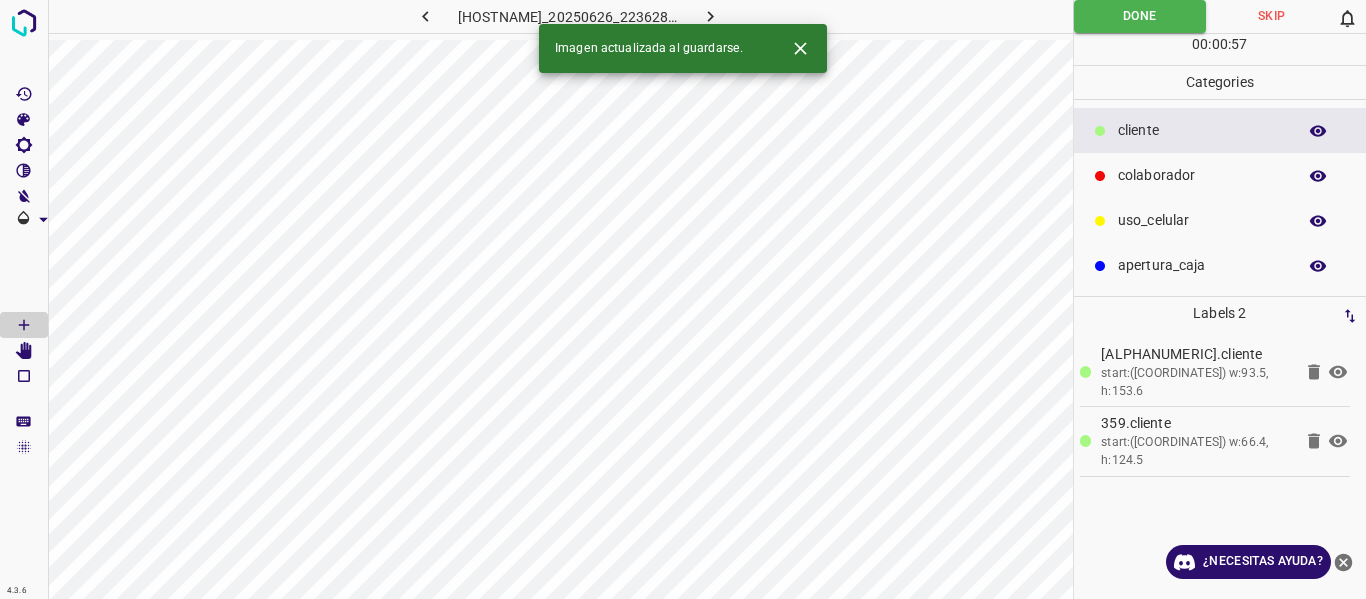click at bounding box center (638, 16) 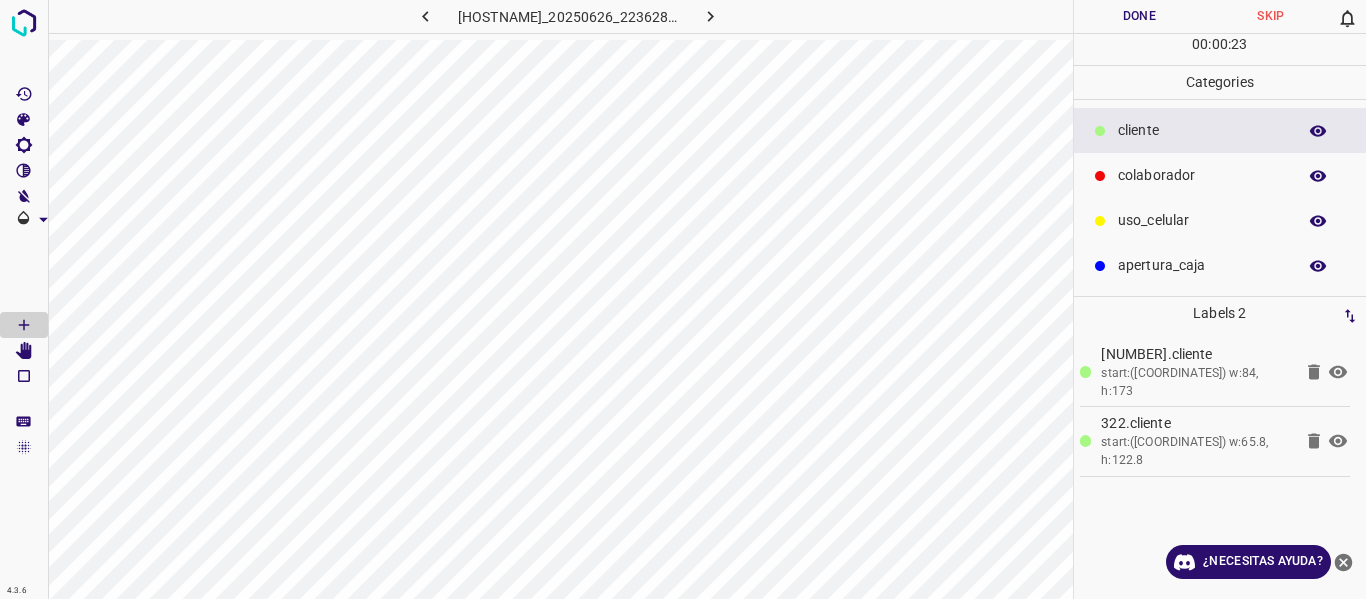 click on "Done" at bounding box center (1140, 16) 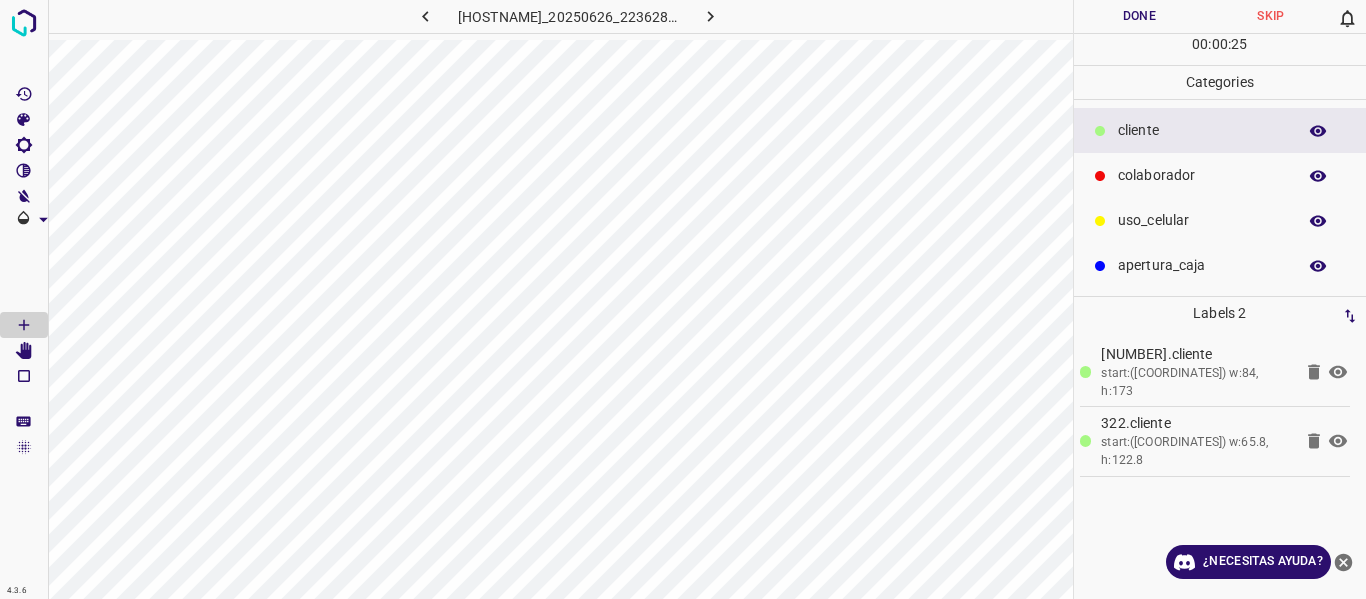 click at bounding box center [638, 16] 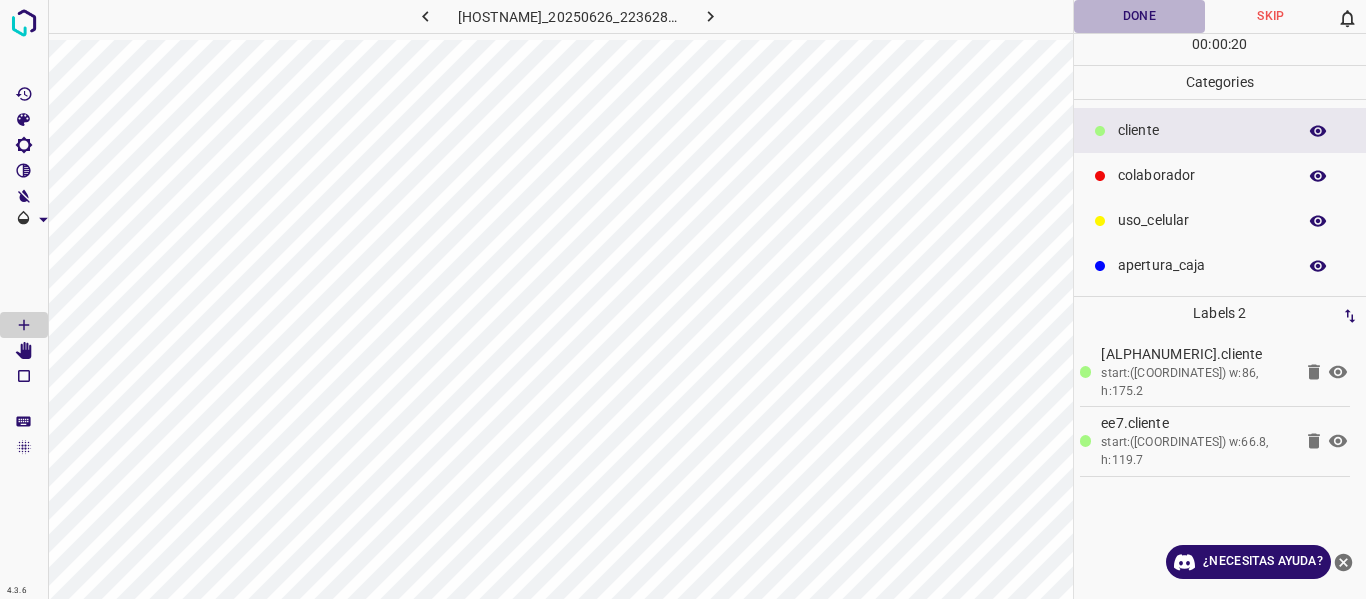 click on "Done" at bounding box center (1140, 16) 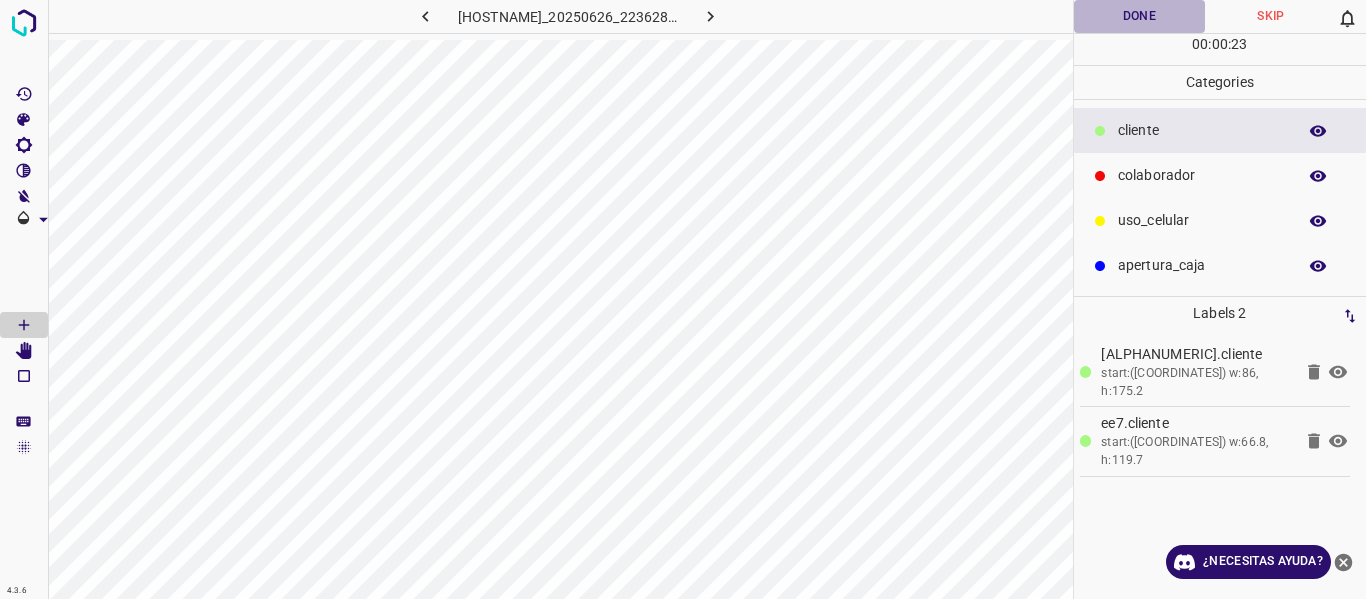 click on "Done" at bounding box center (1140, 16) 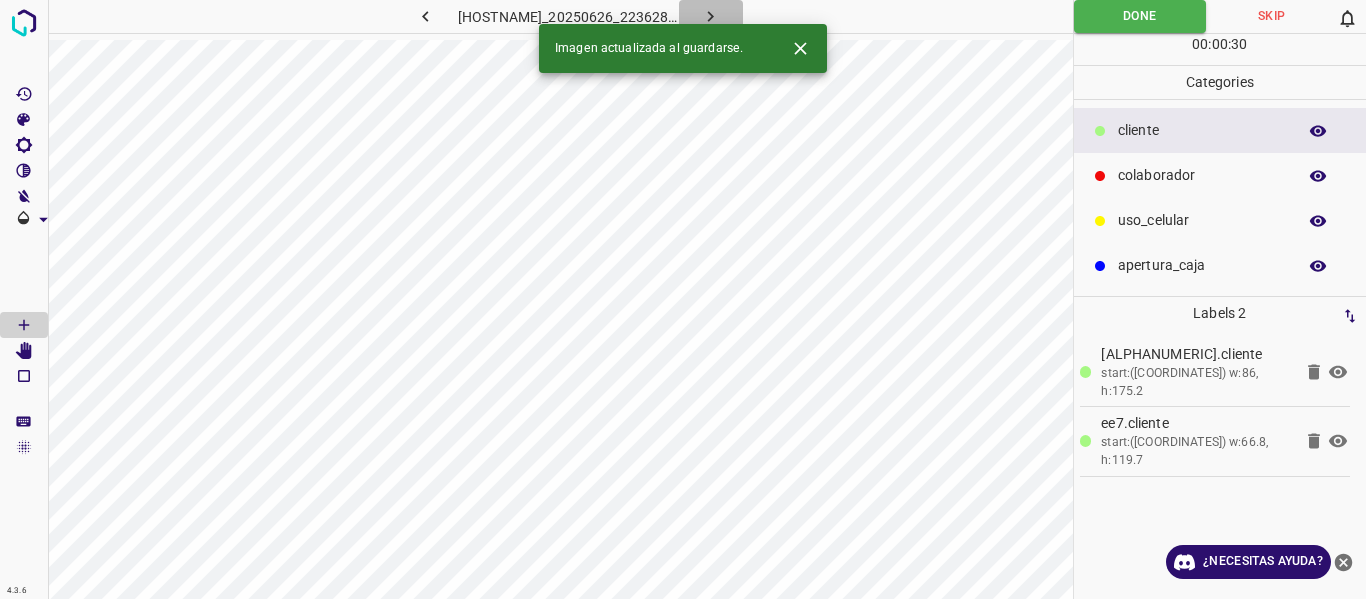 click at bounding box center (638, 16) 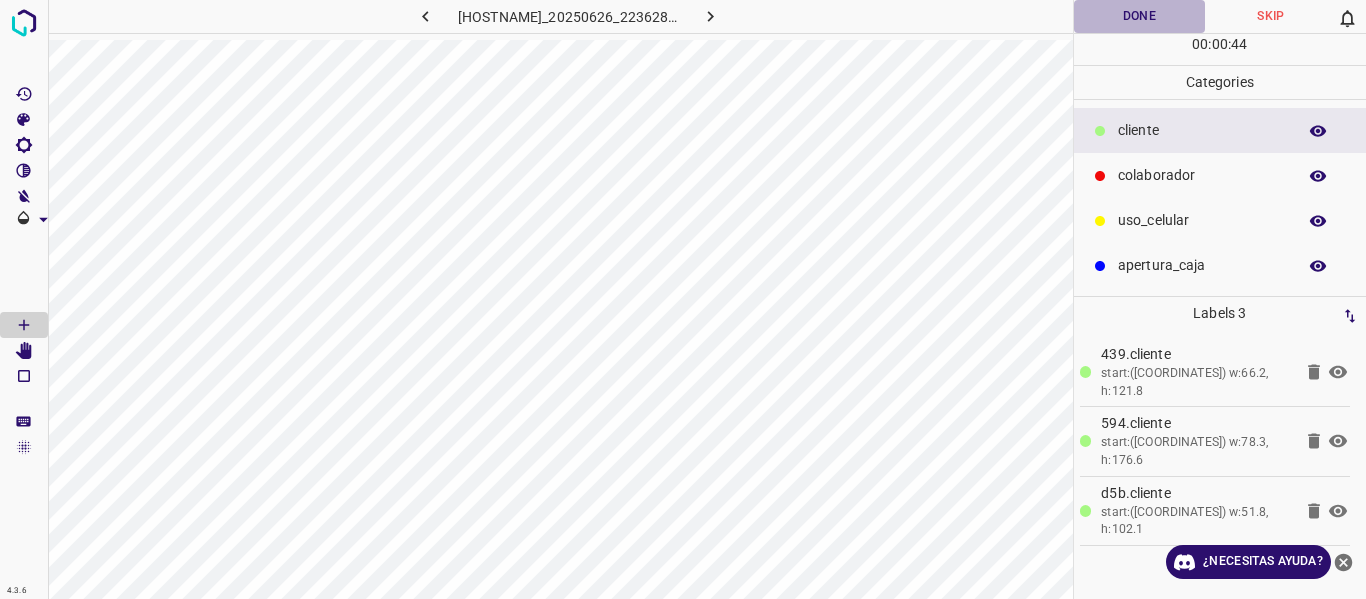 click on "Done" at bounding box center [1140, 16] 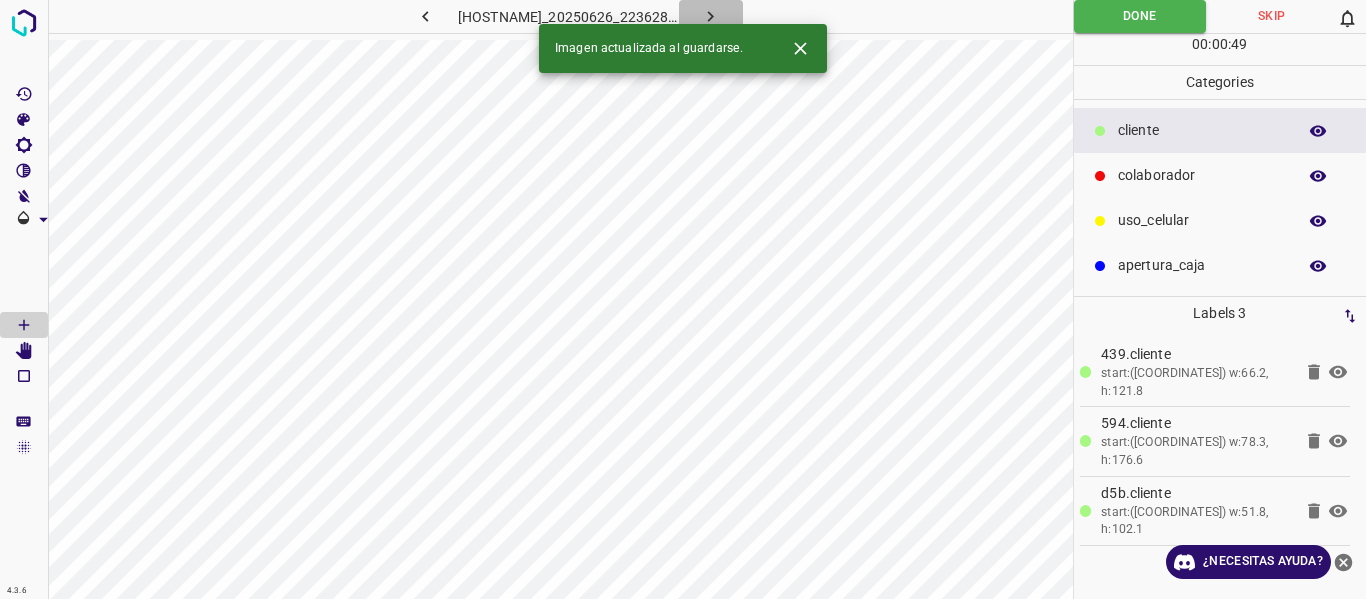 click at bounding box center [638, 16] 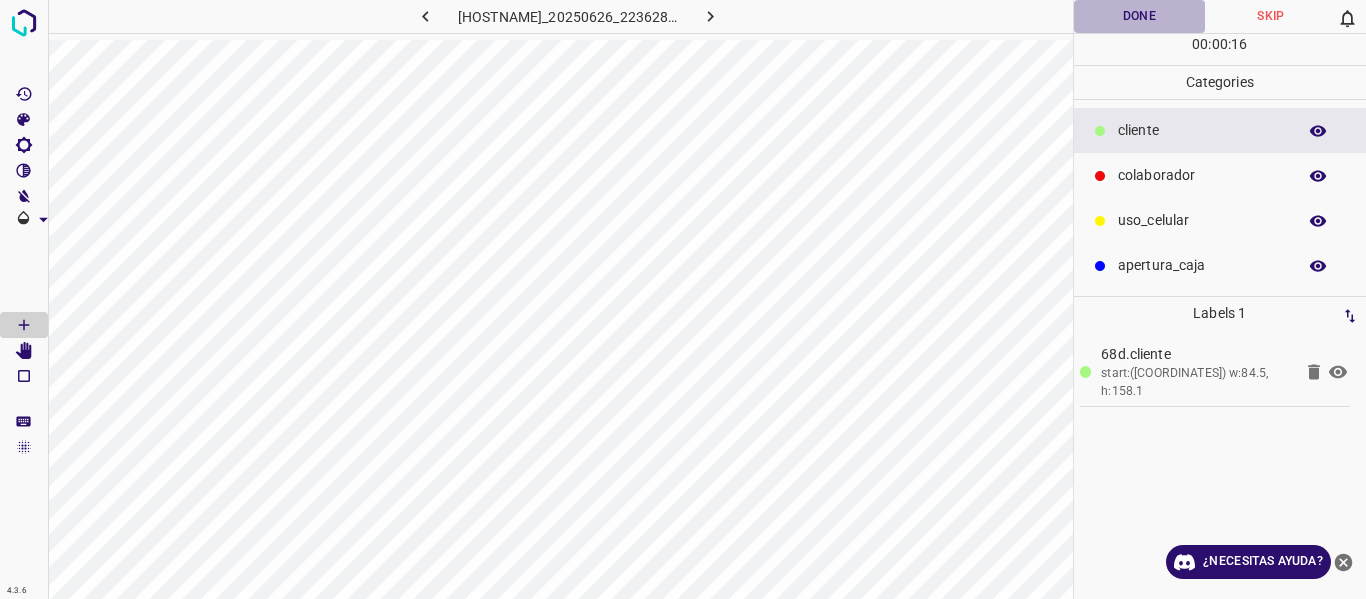 click on "Done" at bounding box center (1140, 16) 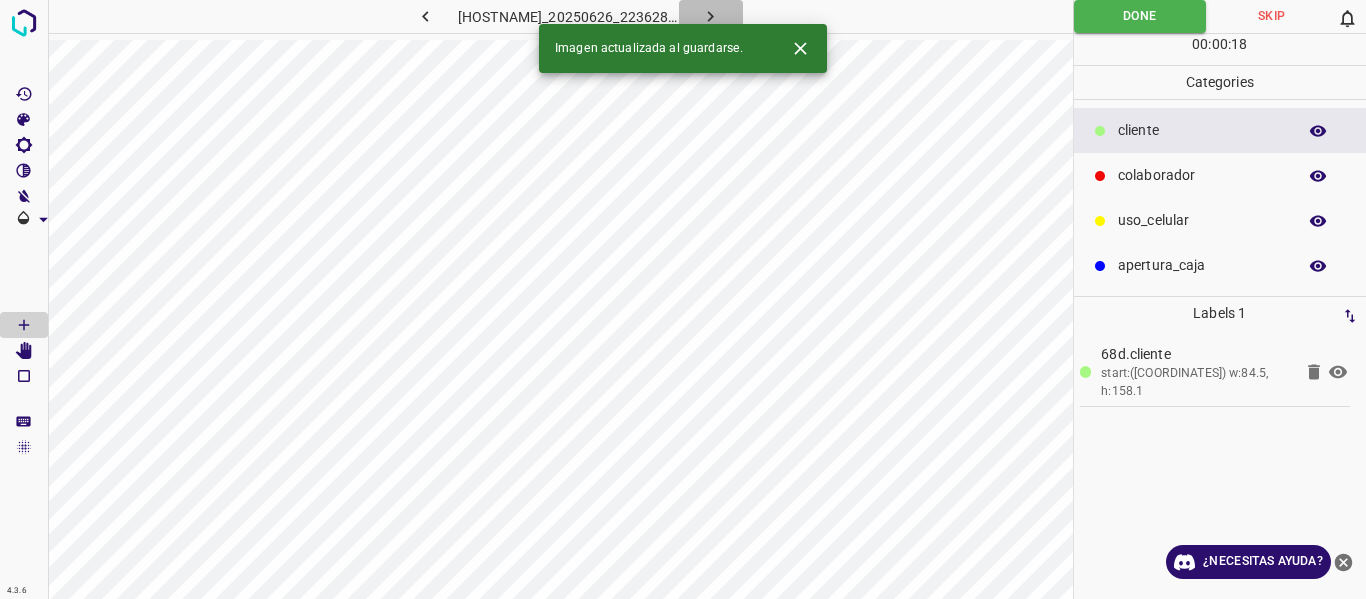 click at bounding box center [638, 16] 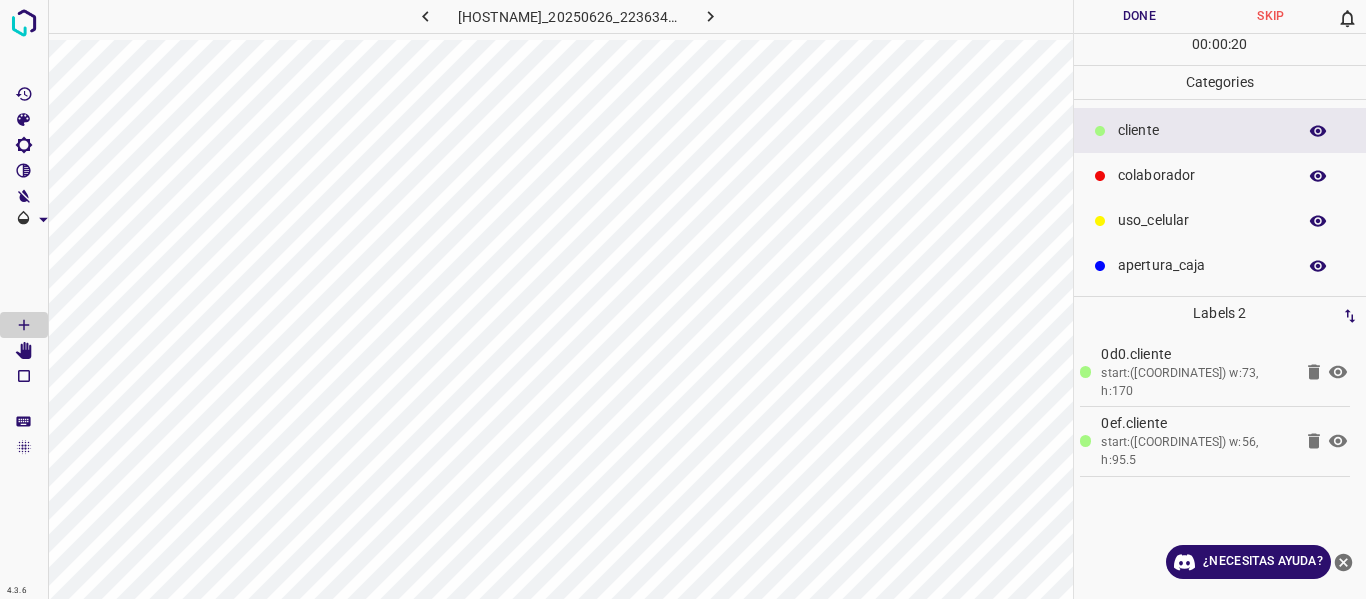 click on "Done" at bounding box center (1140, 16) 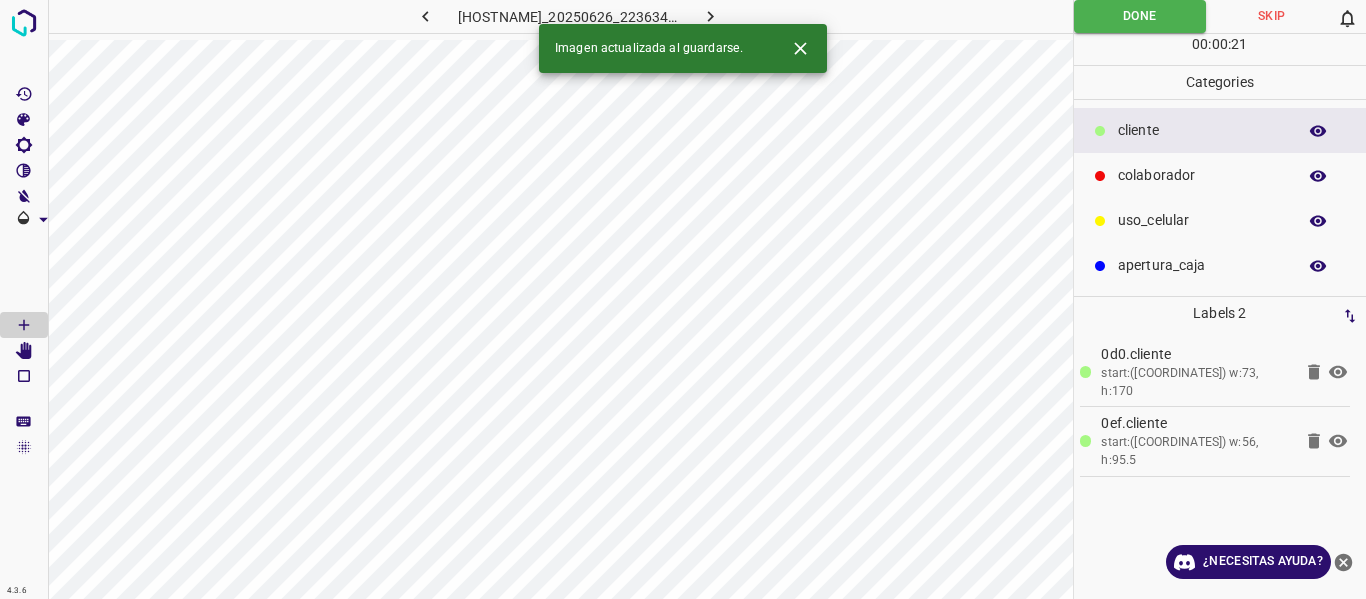 click at bounding box center [638, 16] 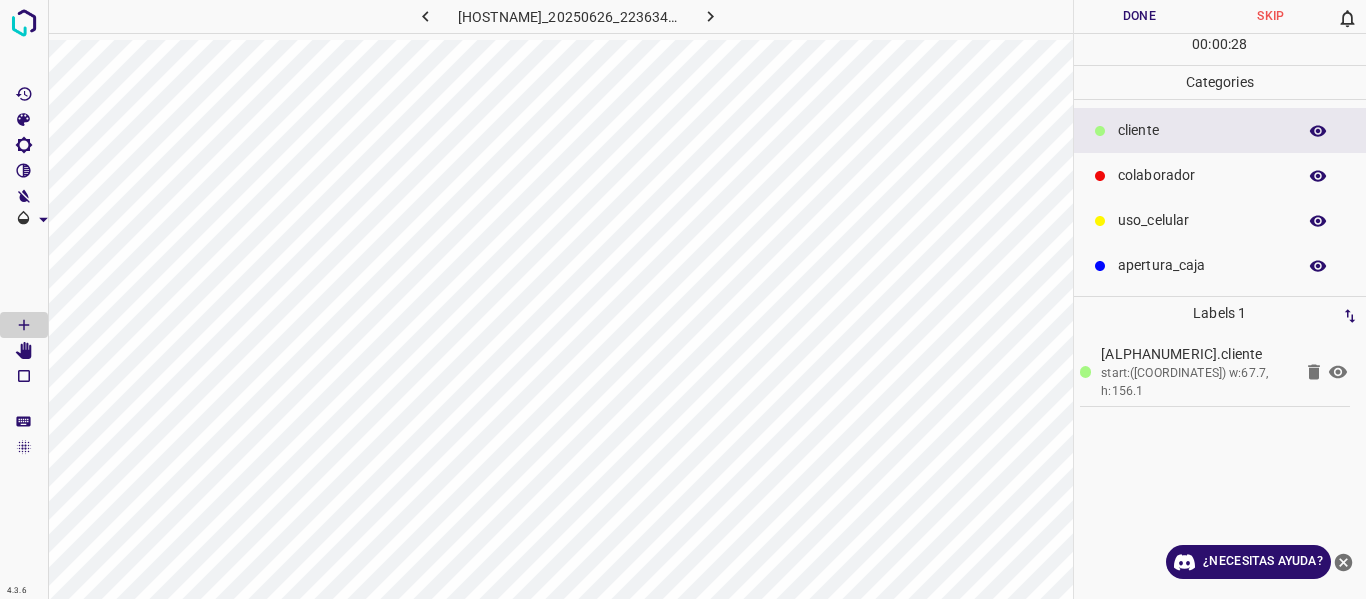 click on "Done" at bounding box center [1140, 16] 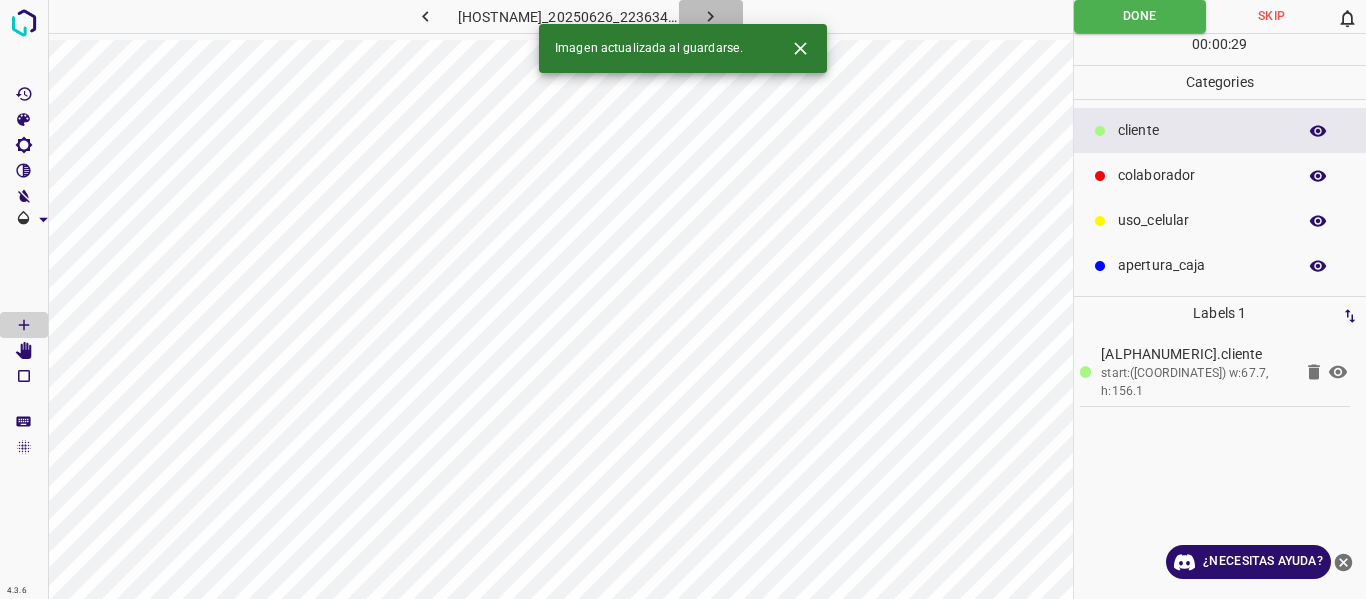 click at bounding box center (638, 16) 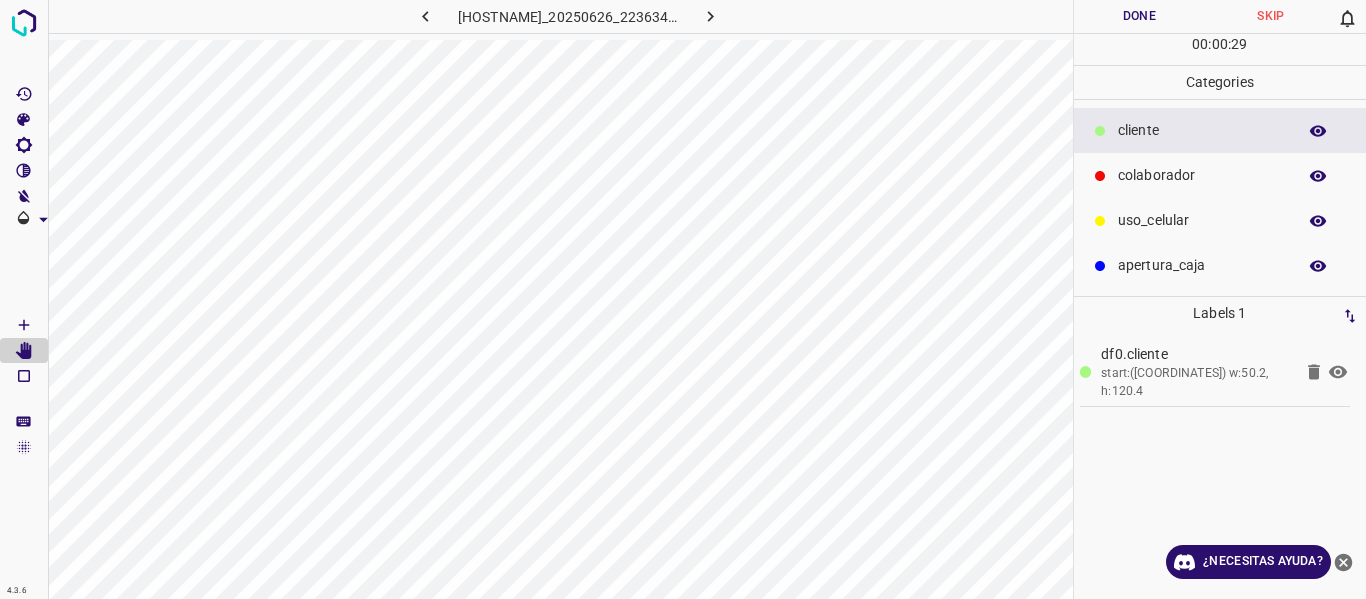 click on "Done" at bounding box center (1140, 16) 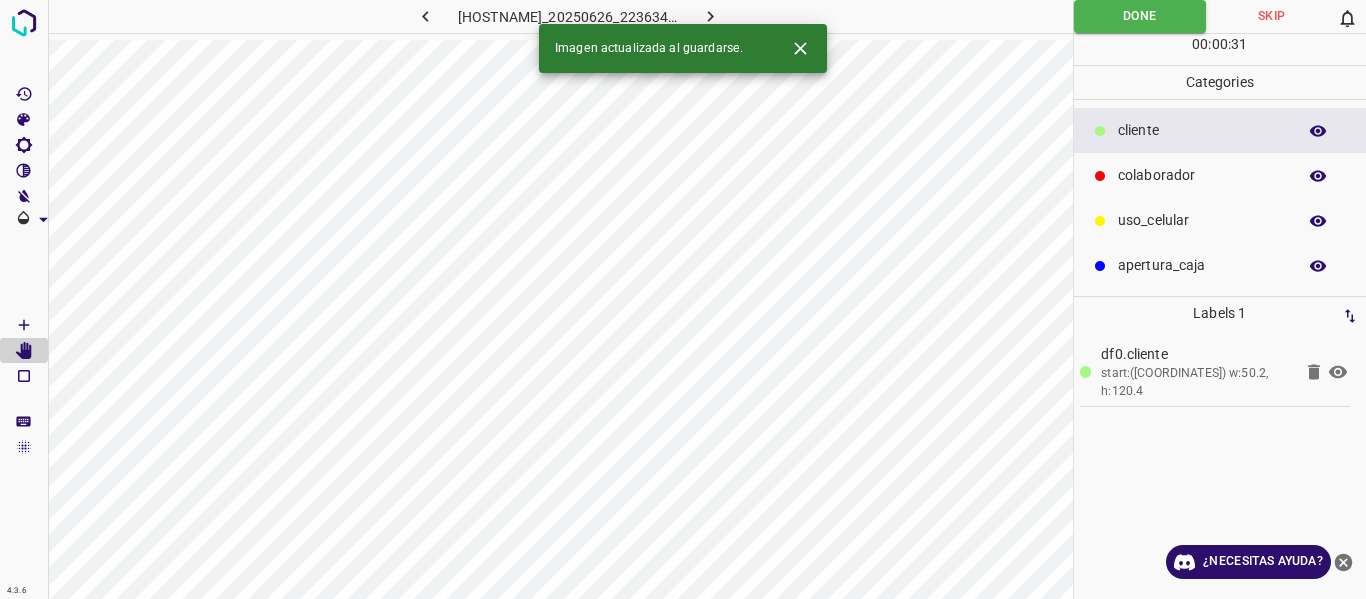 click at bounding box center [638, 16] 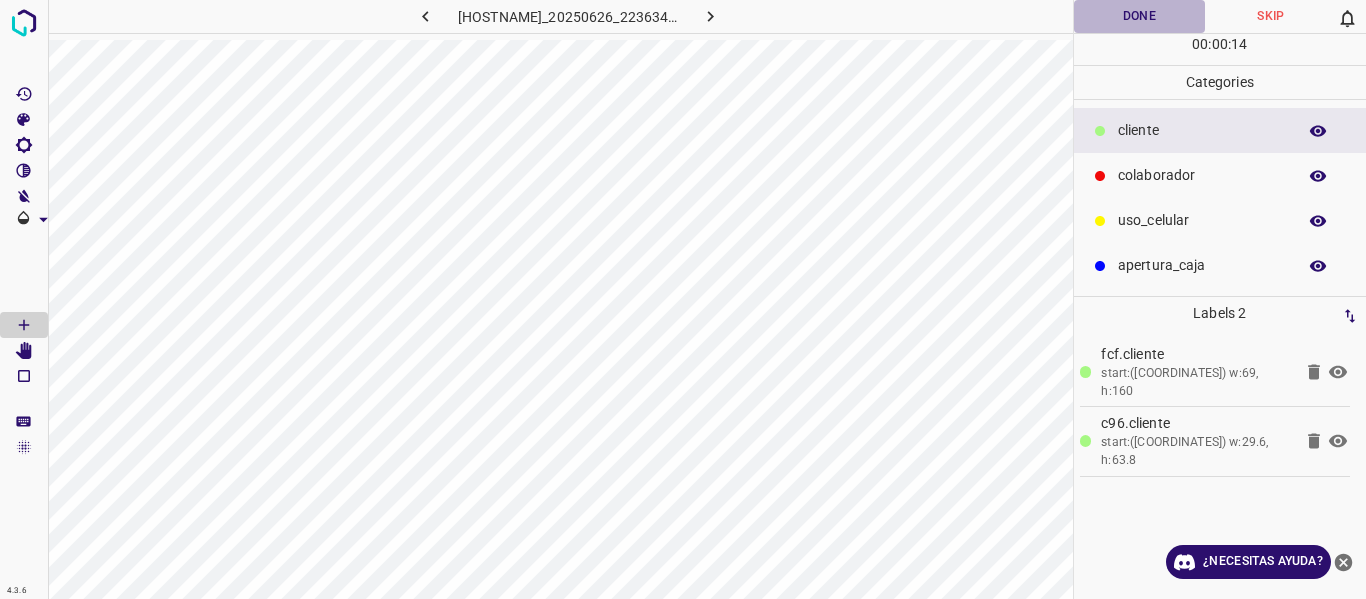 click on "Done" at bounding box center (1140, 16) 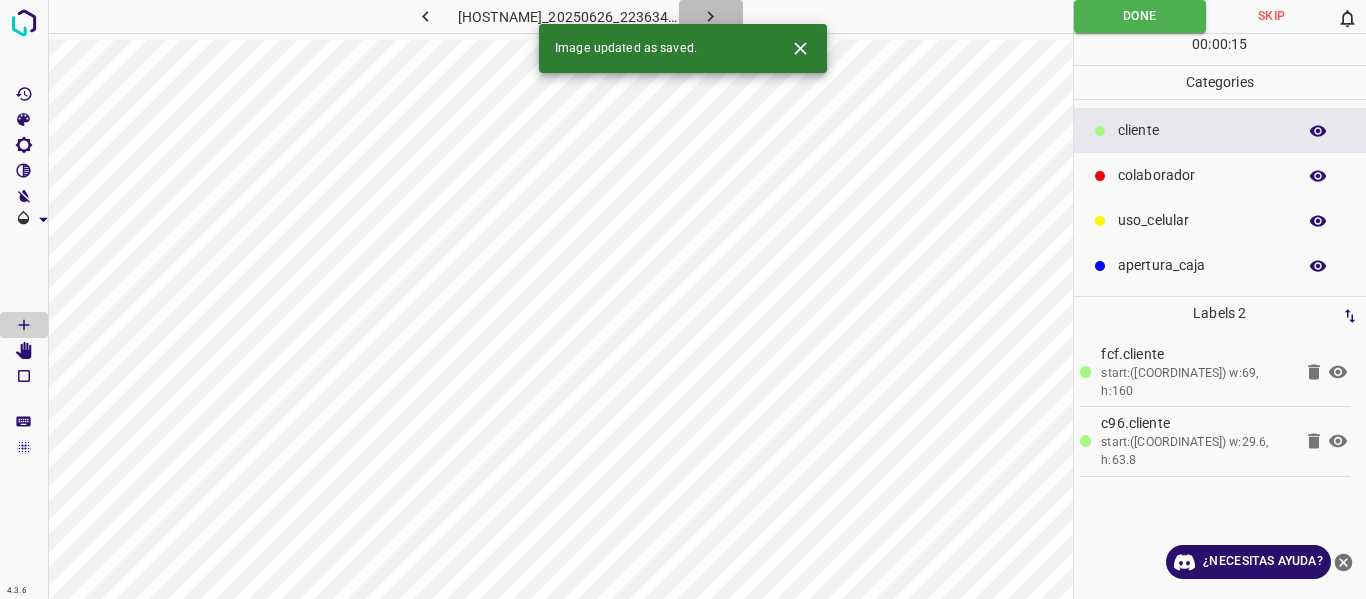click at bounding box center (638, 16) 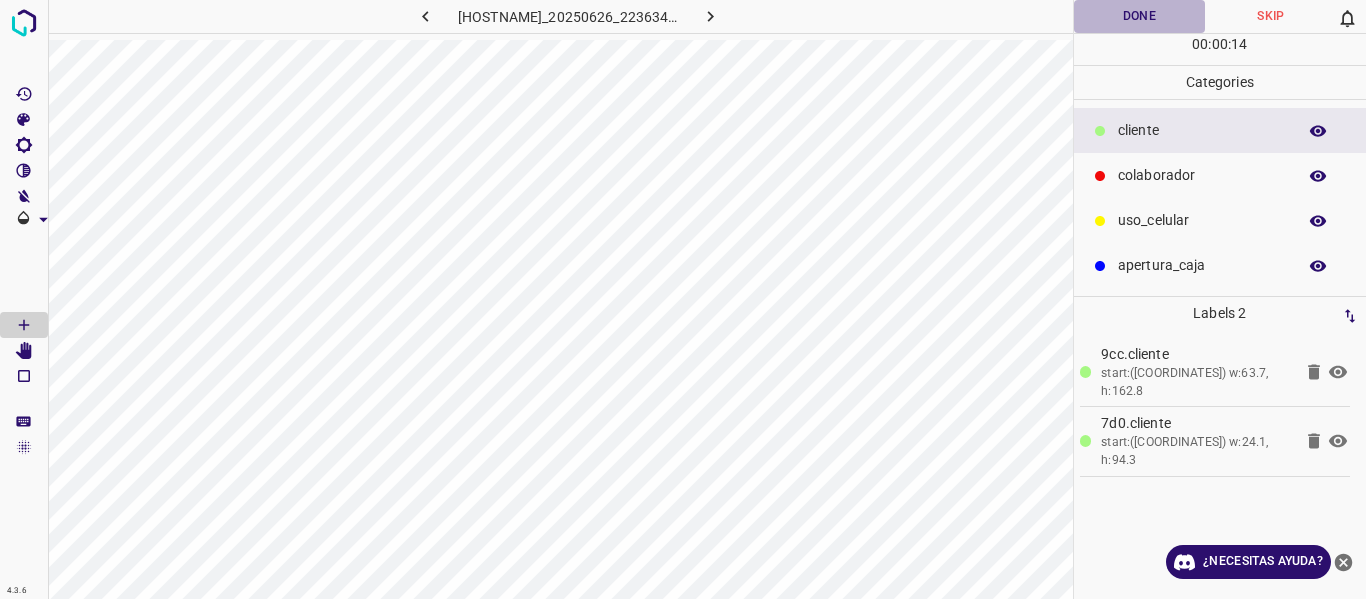 click on "Done" at bounding box center [1140, 16] 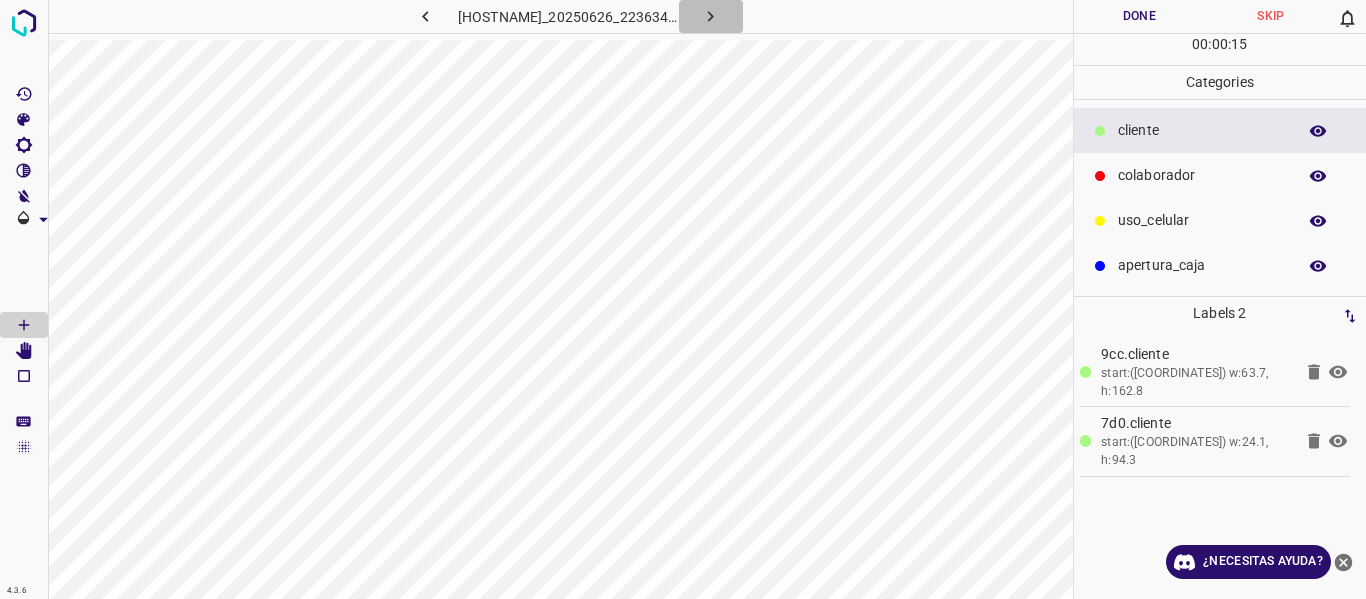 click at bounding box center [638, 16] 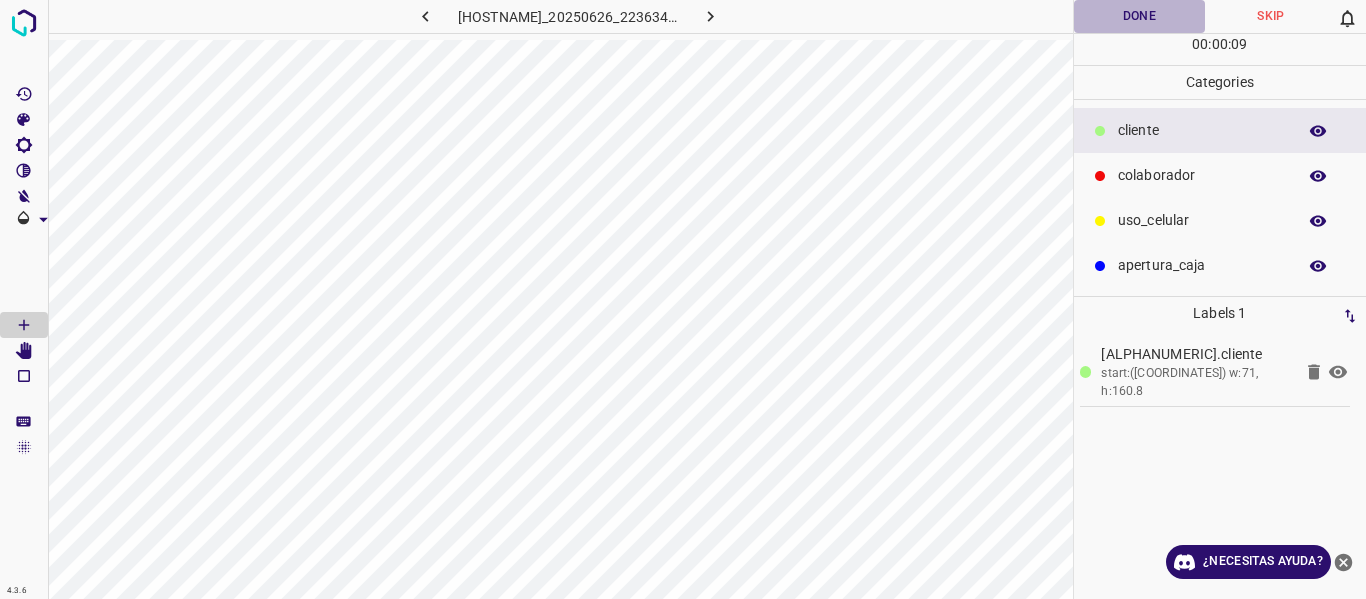 click on "Done" at bounding box center [1140, 16] 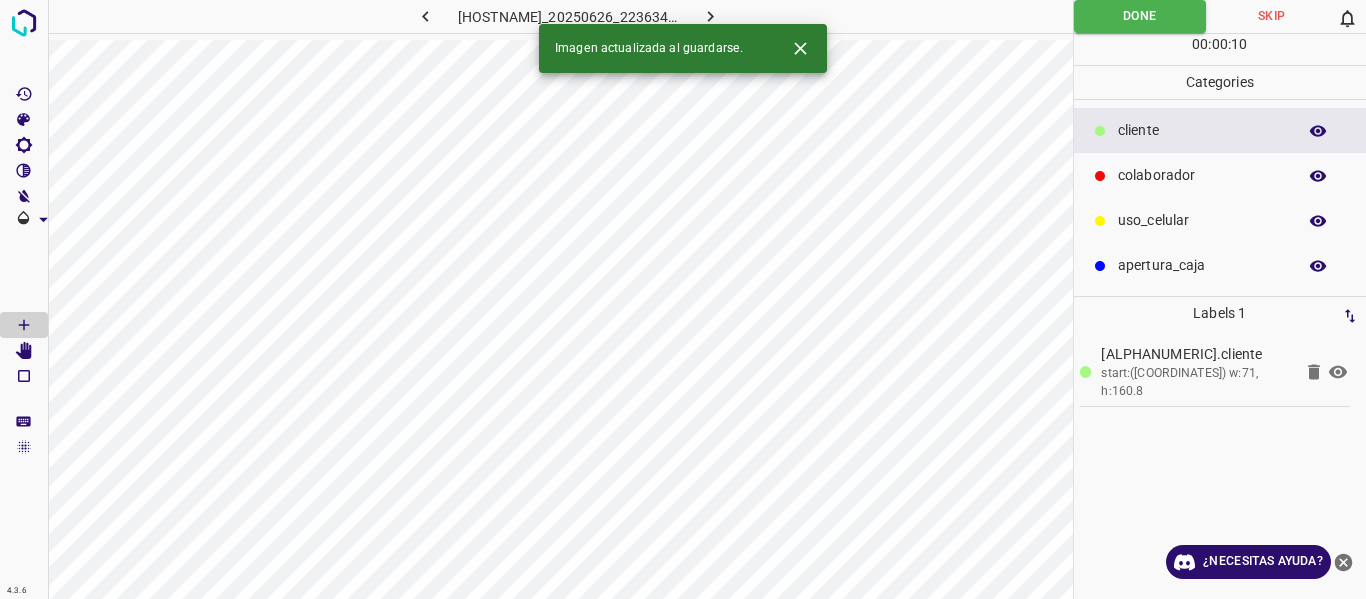 click at bounding box center [638, 16] 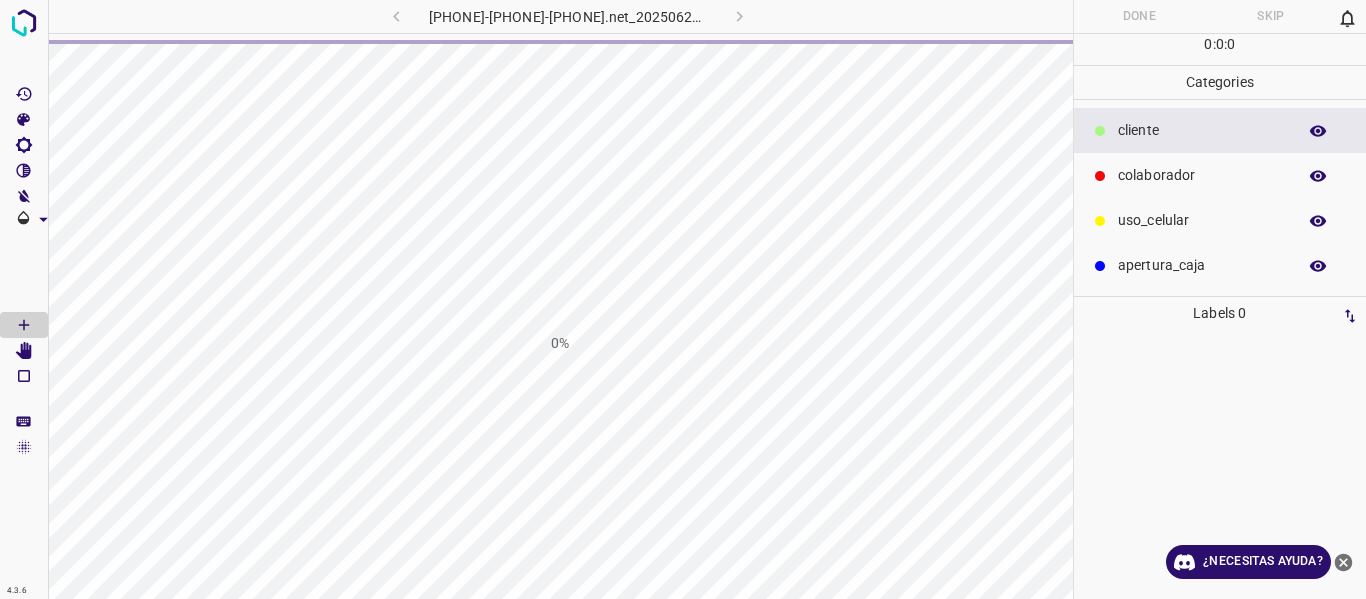 scroll, scrollTop: 0, scrollLeft: 0, axis: both 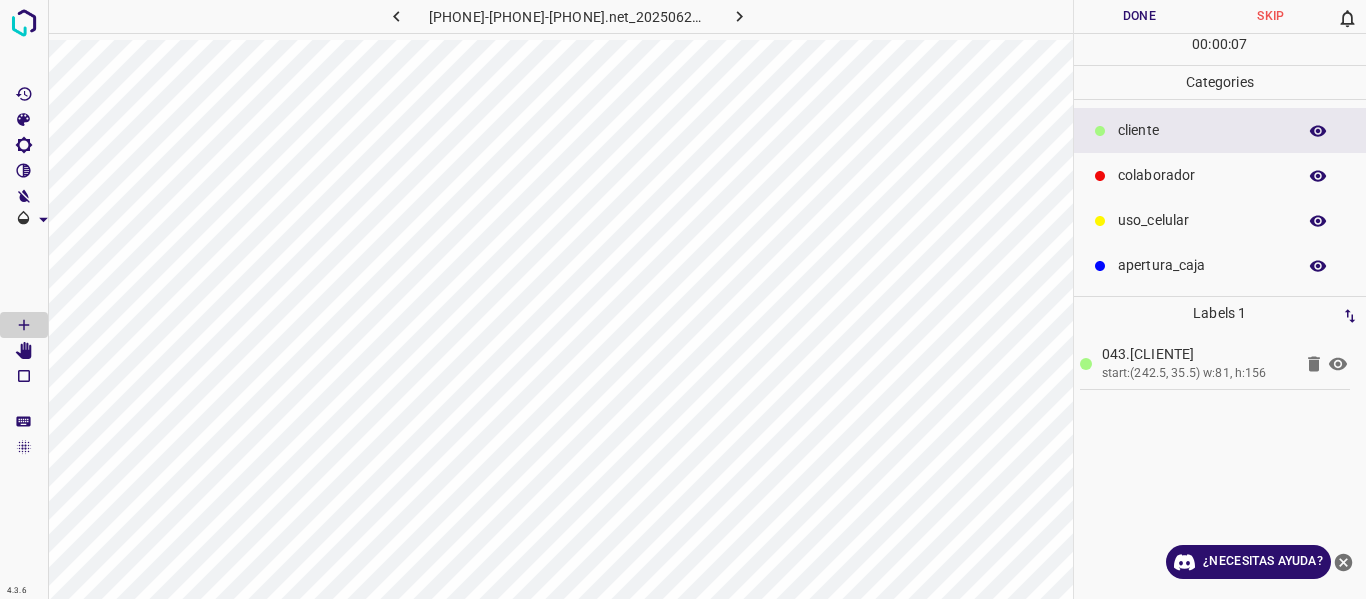 click at bounding box center (1100, 176) 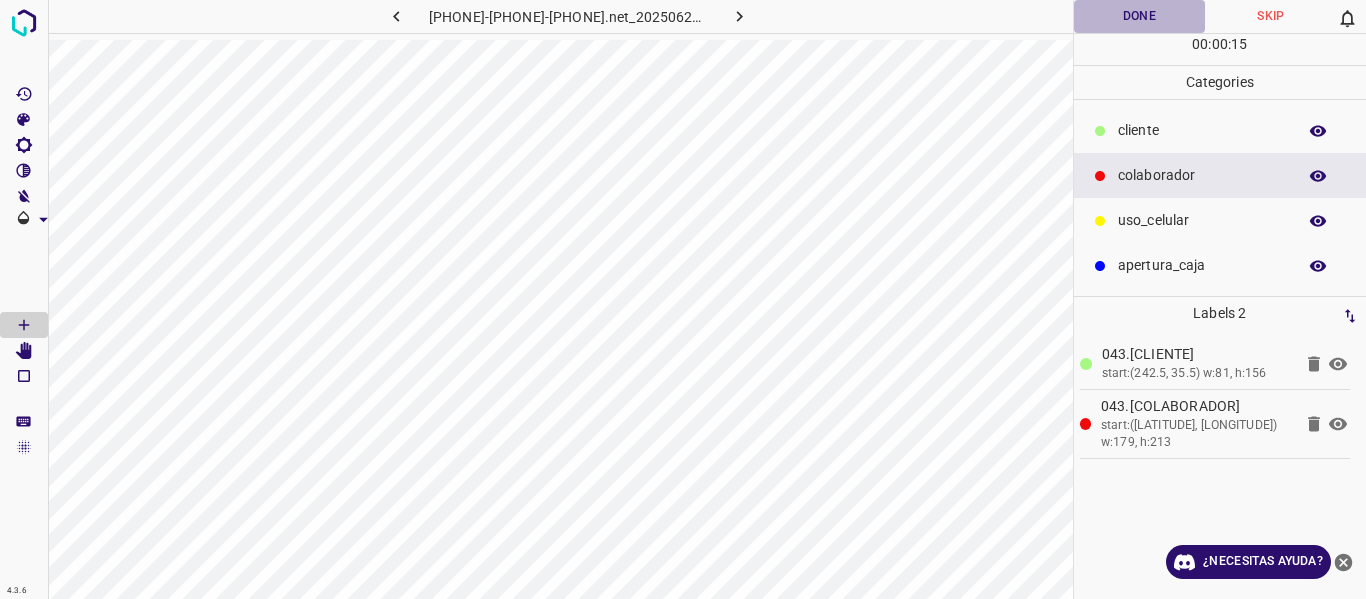click on "Done" at bounding box center [1140, 16] 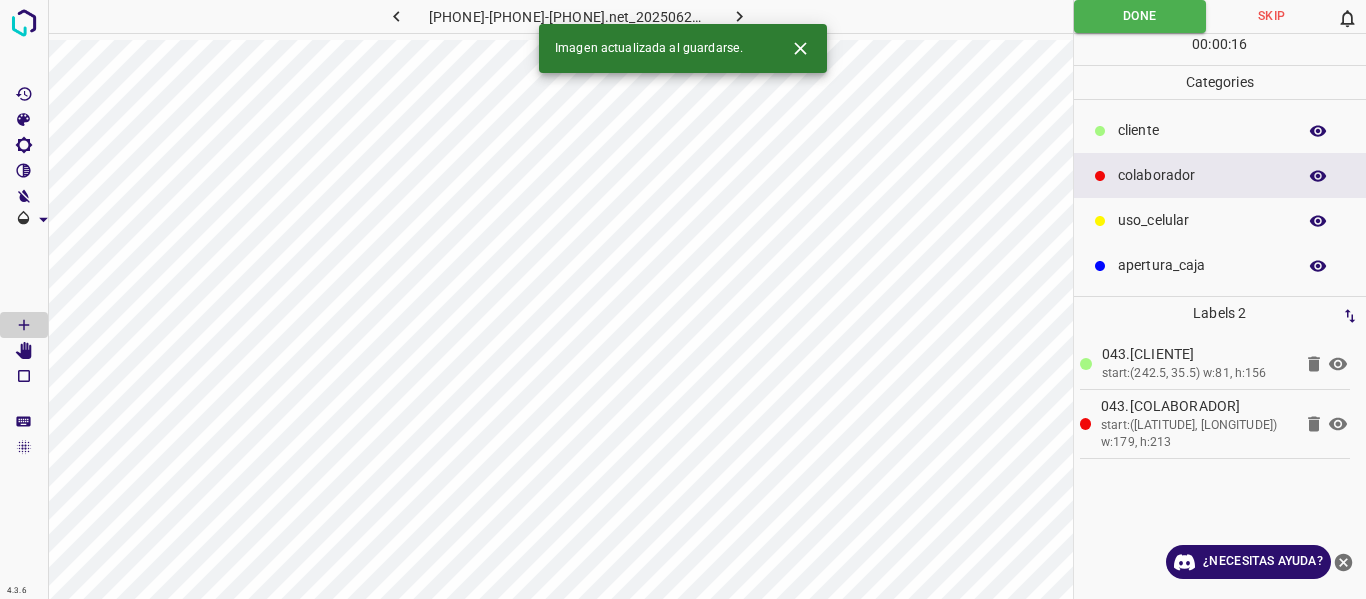 click at bounding box center [739, 16] 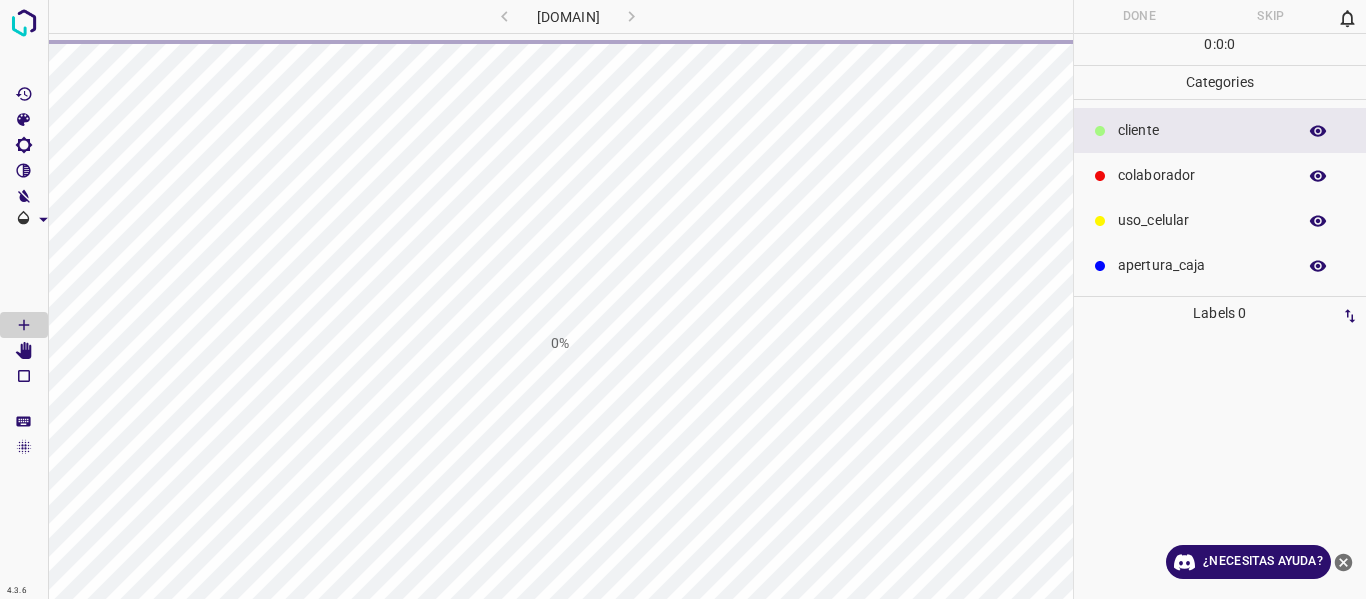 scroll, scrollTop: 0, scrollLeft: 0, axis: both 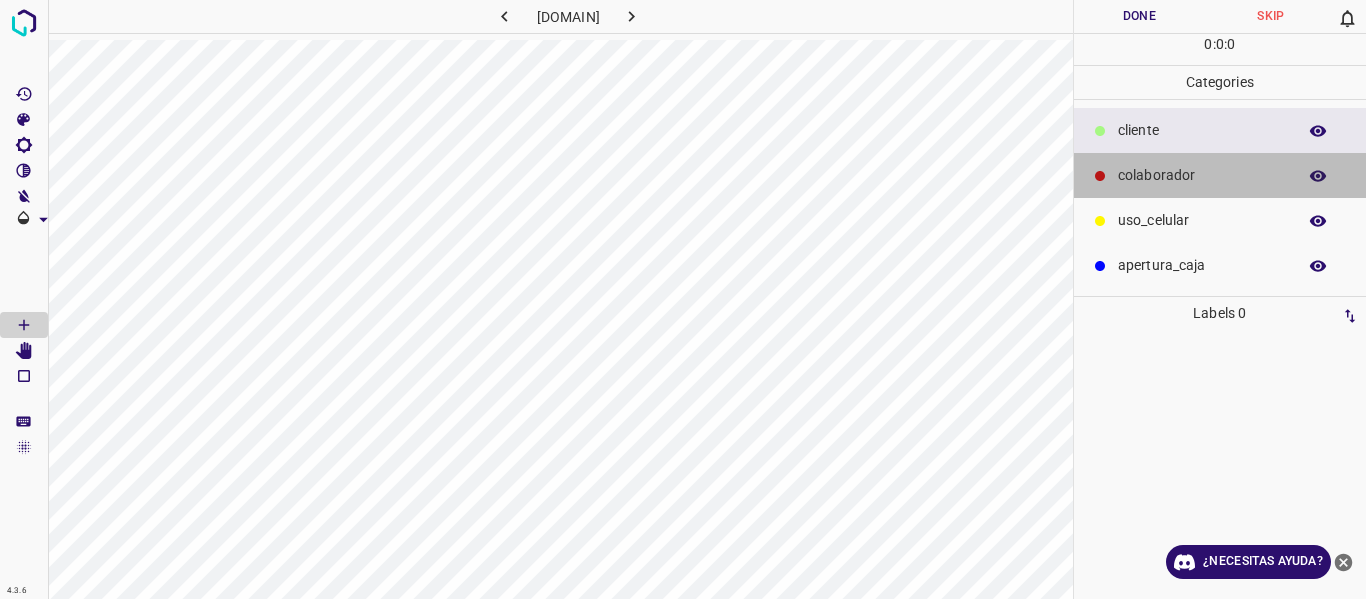 click on "colaborador" at bounding box center (1220, 175) 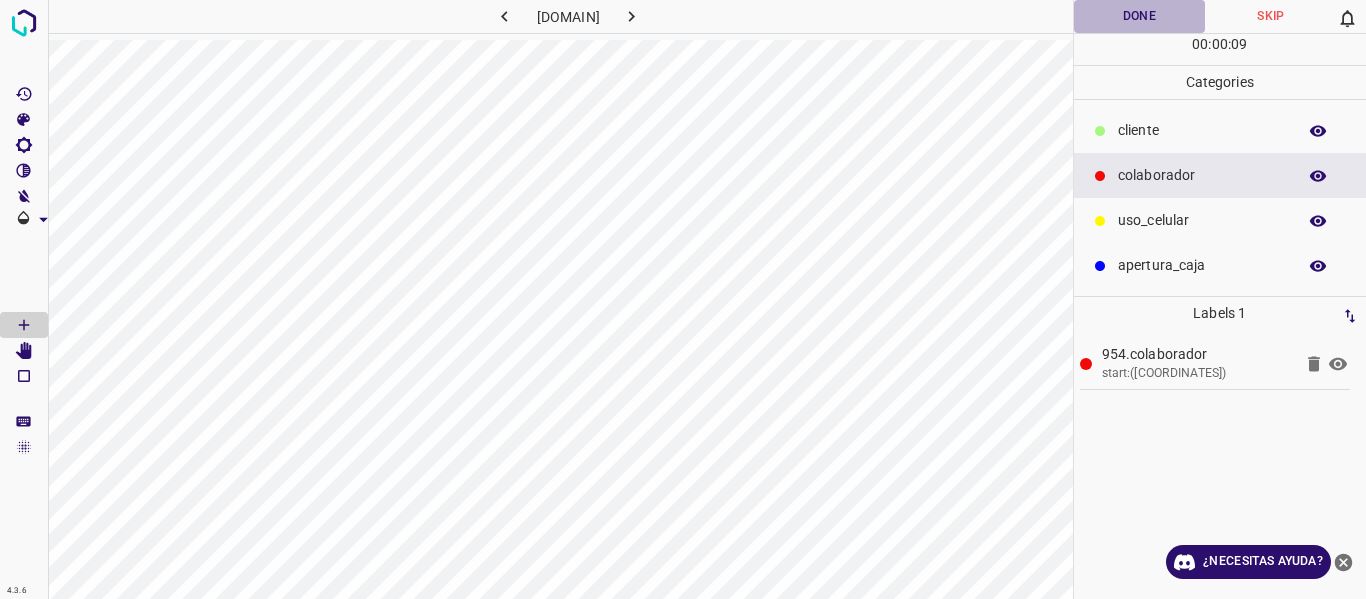 click on "Done" at bounding box center [1140, 16] 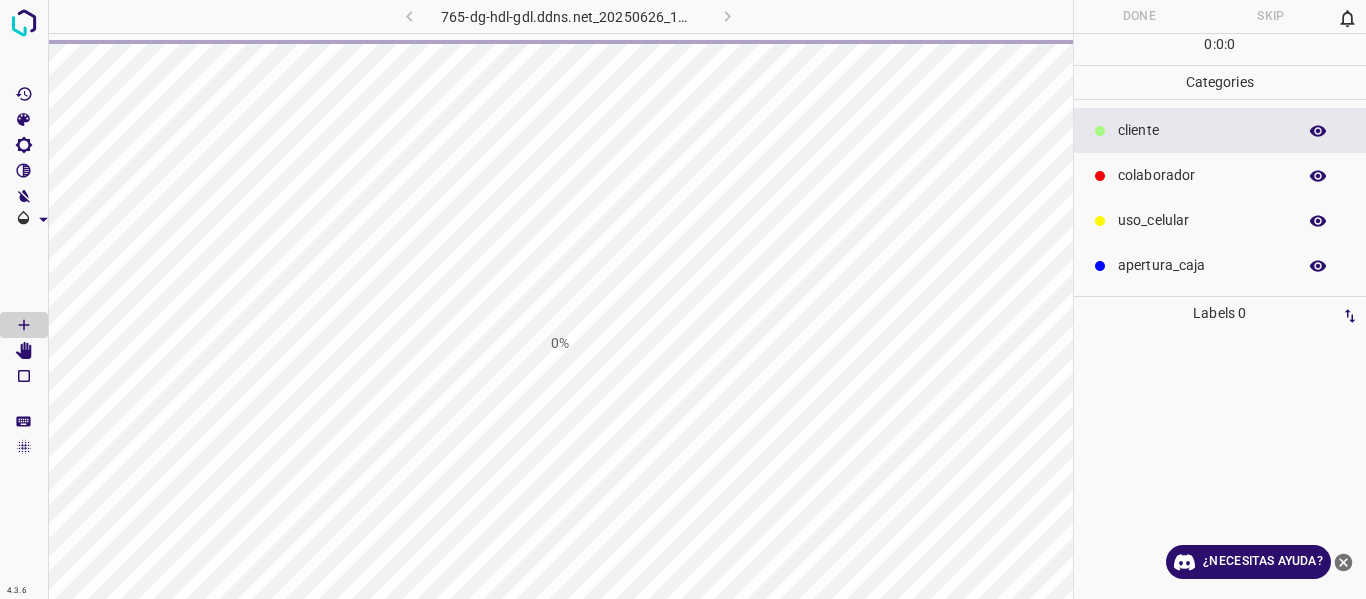 scroll, scrollTop: 0, scrollLeft: 0, axis: both 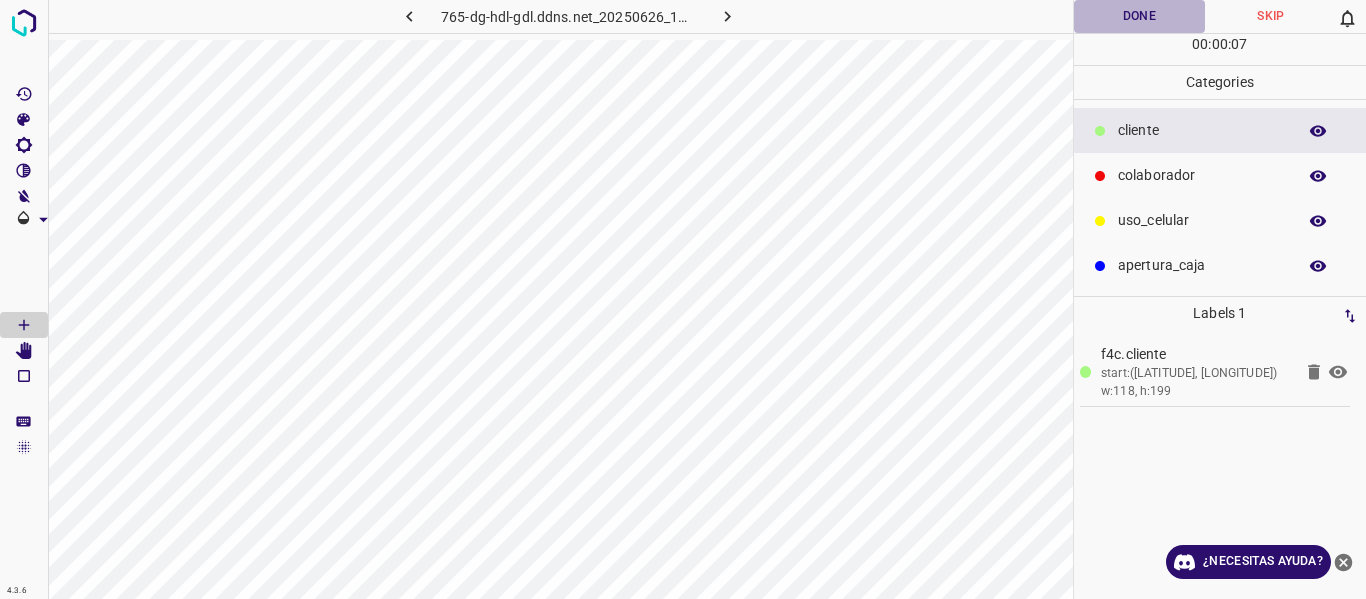 click on "Done" at bounding box center (1140, 16) 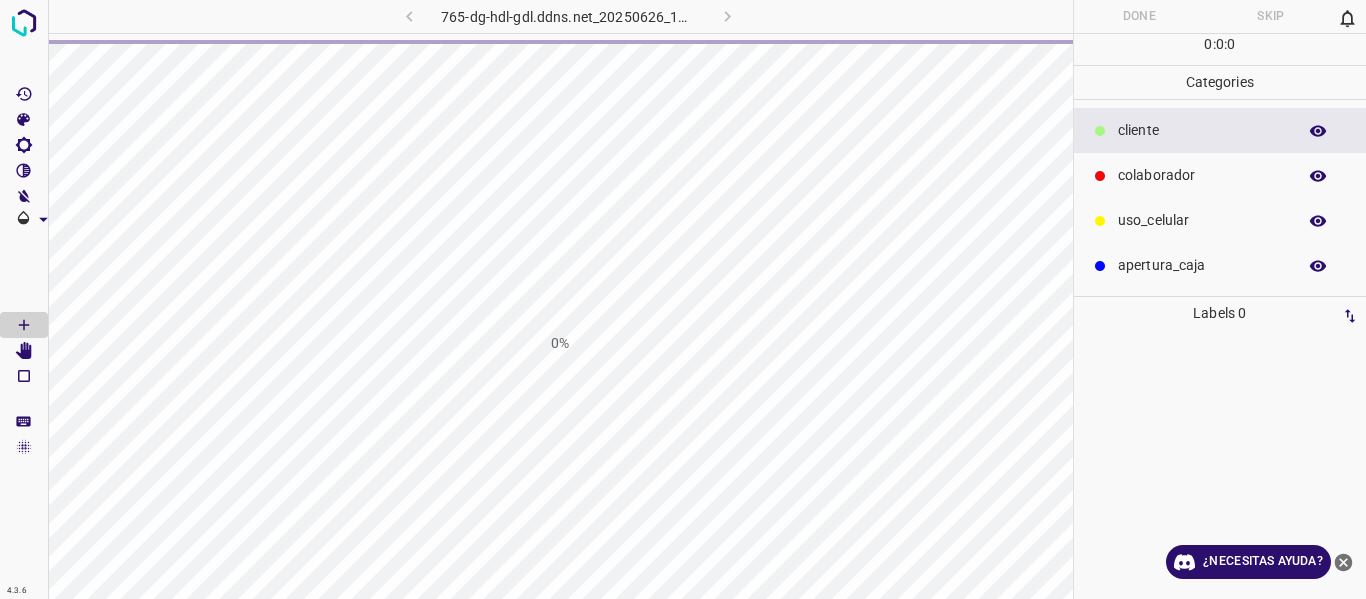 scroll, scrollTop: 0, scrollLeft: 0, axis: both 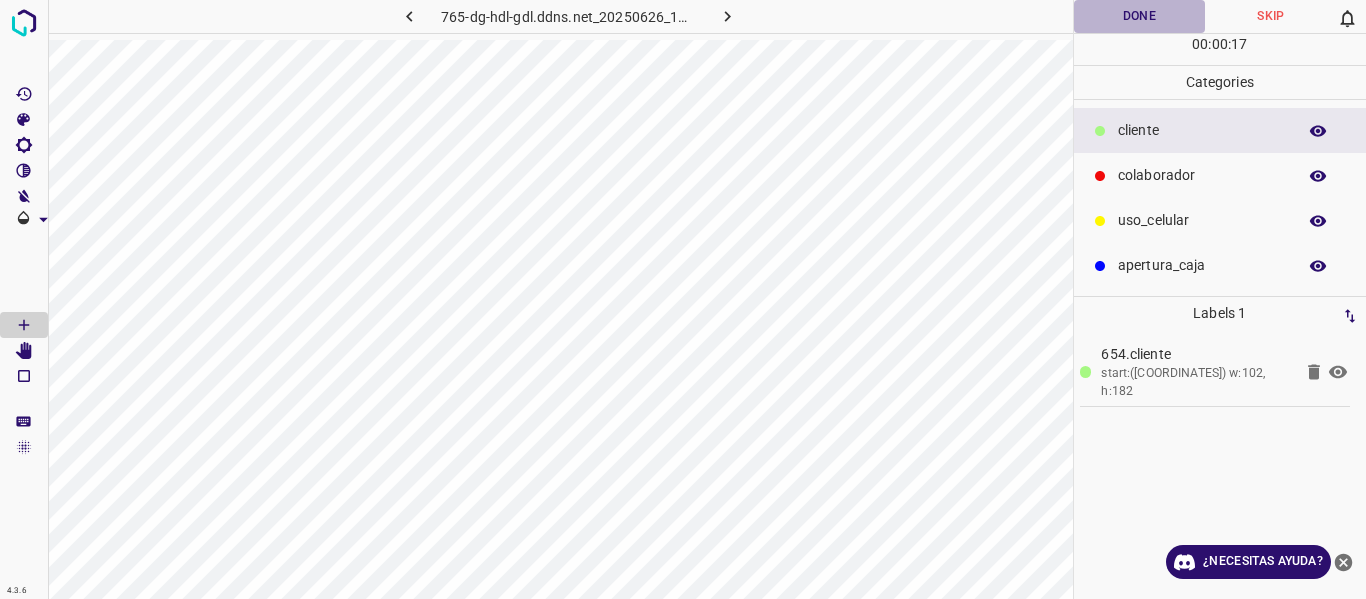 click on "Done" at bounding box center (1140, 16) 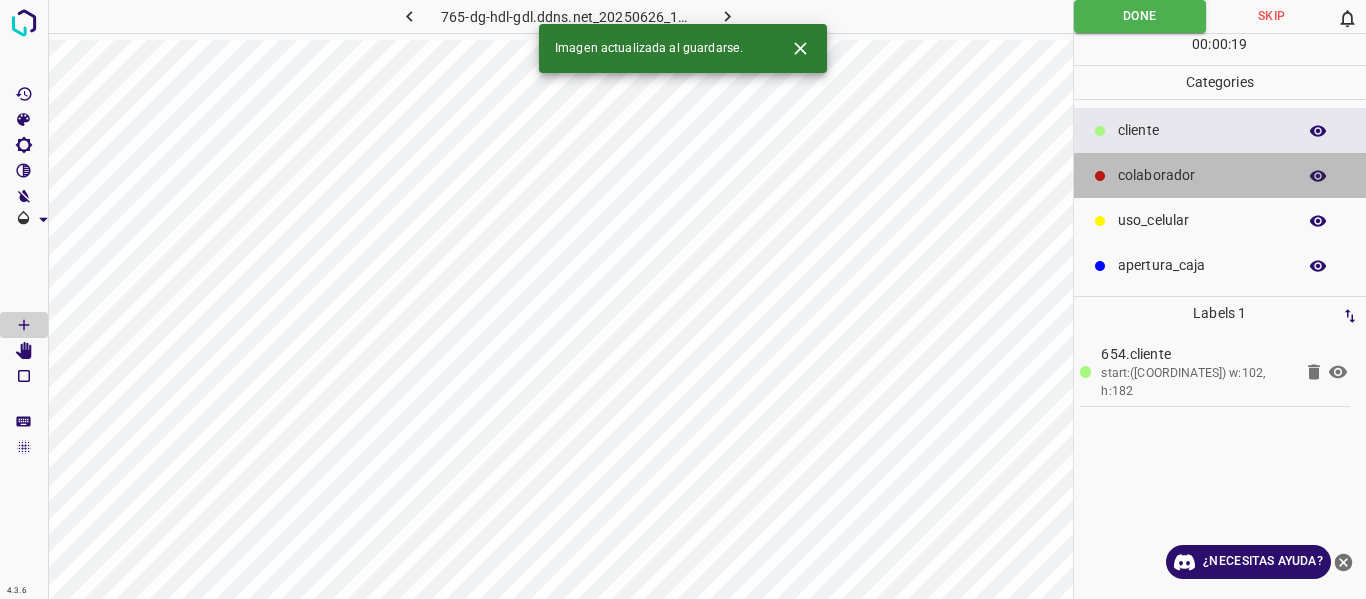 click on "colaborador" at bounding box center [1202, 130] 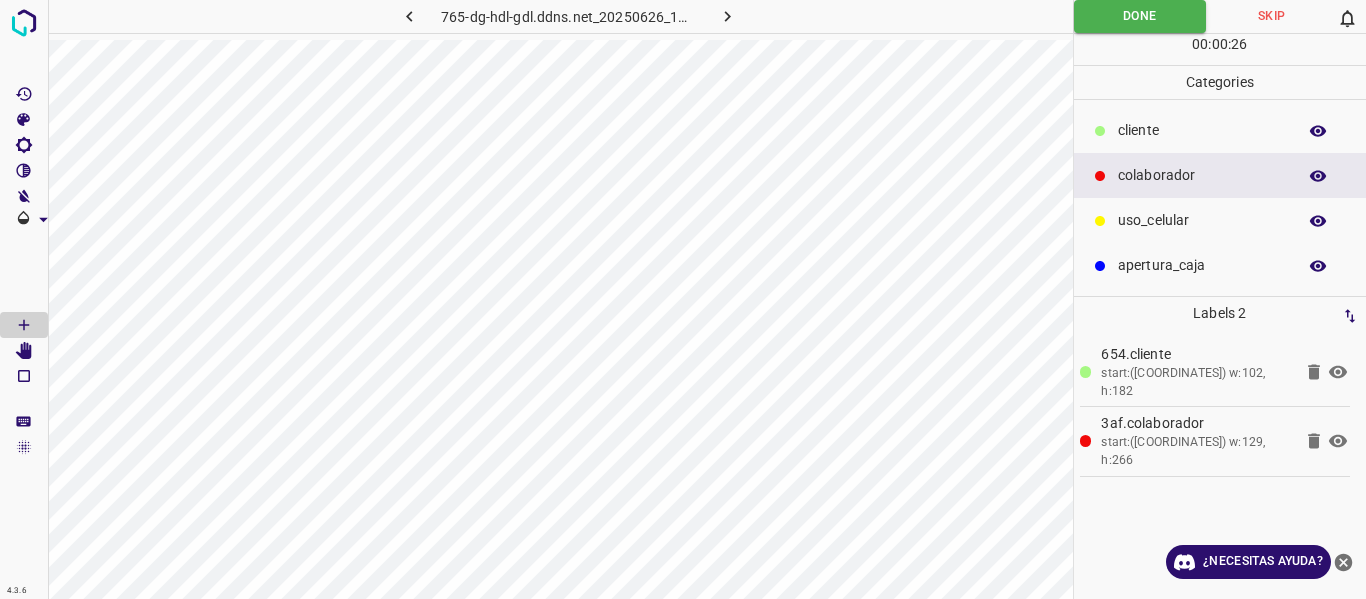 click on "00   : 00   : 26" at bounding box center (1220, 49) 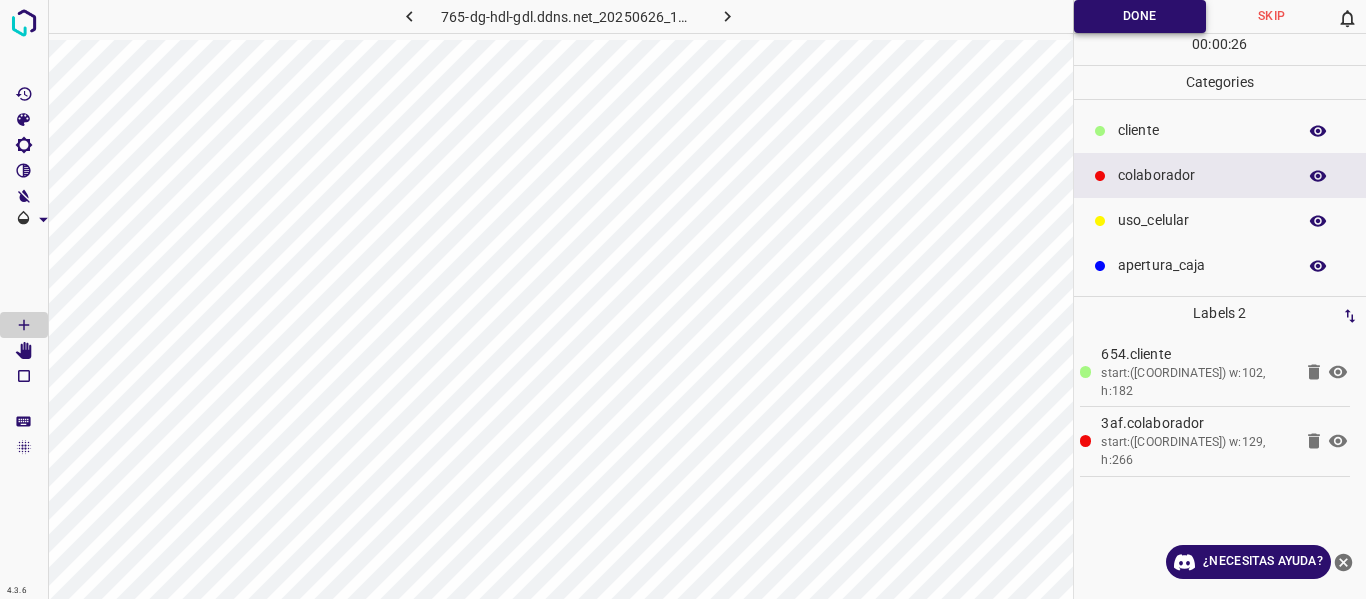 click on "Done" at bounding box center [1140, 16] 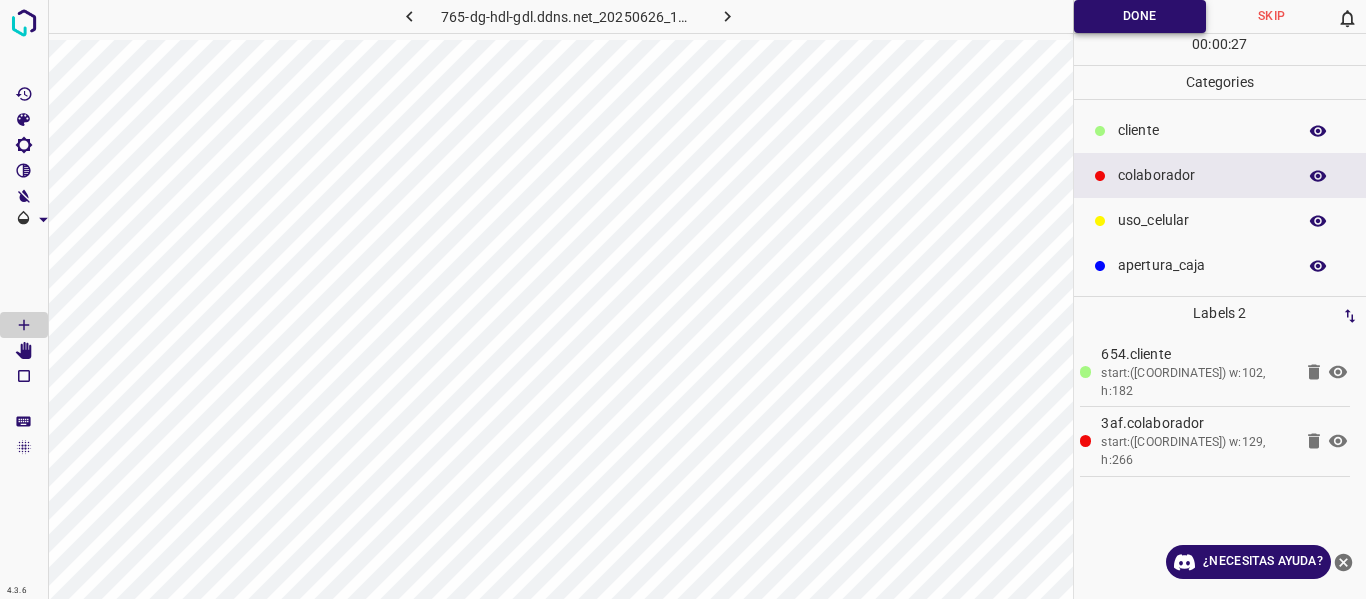 click on "Done" at bounding box center (1140, 16) 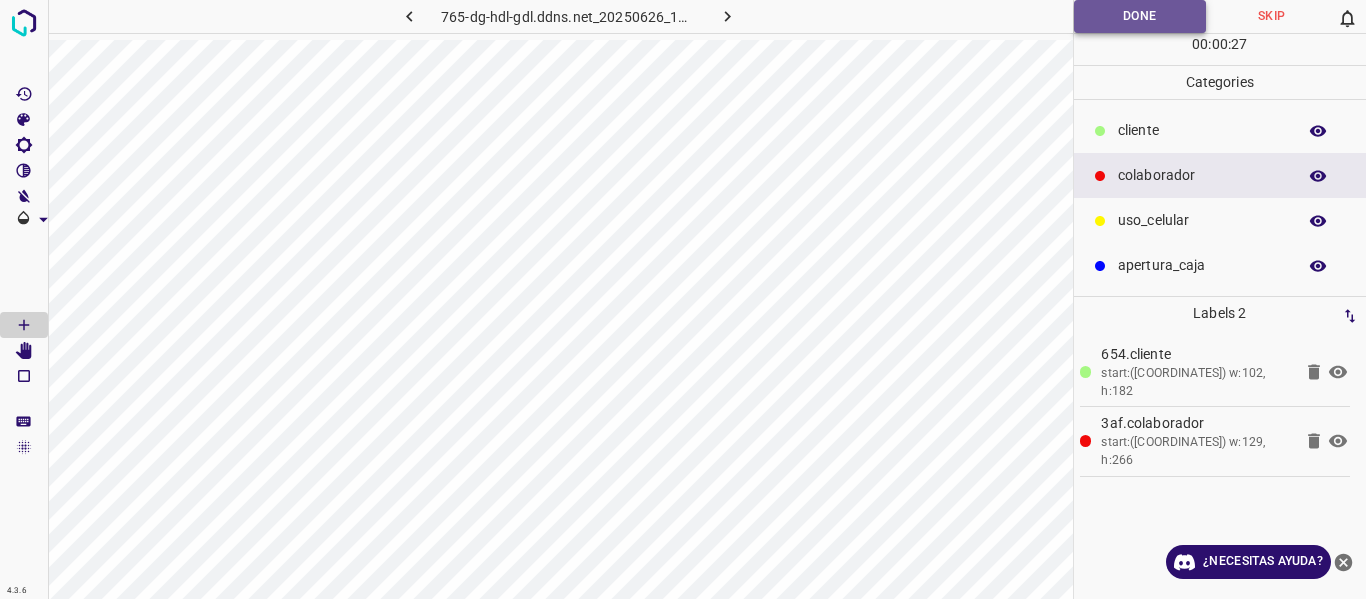click on "Done" at bounding box center [1140, 16] 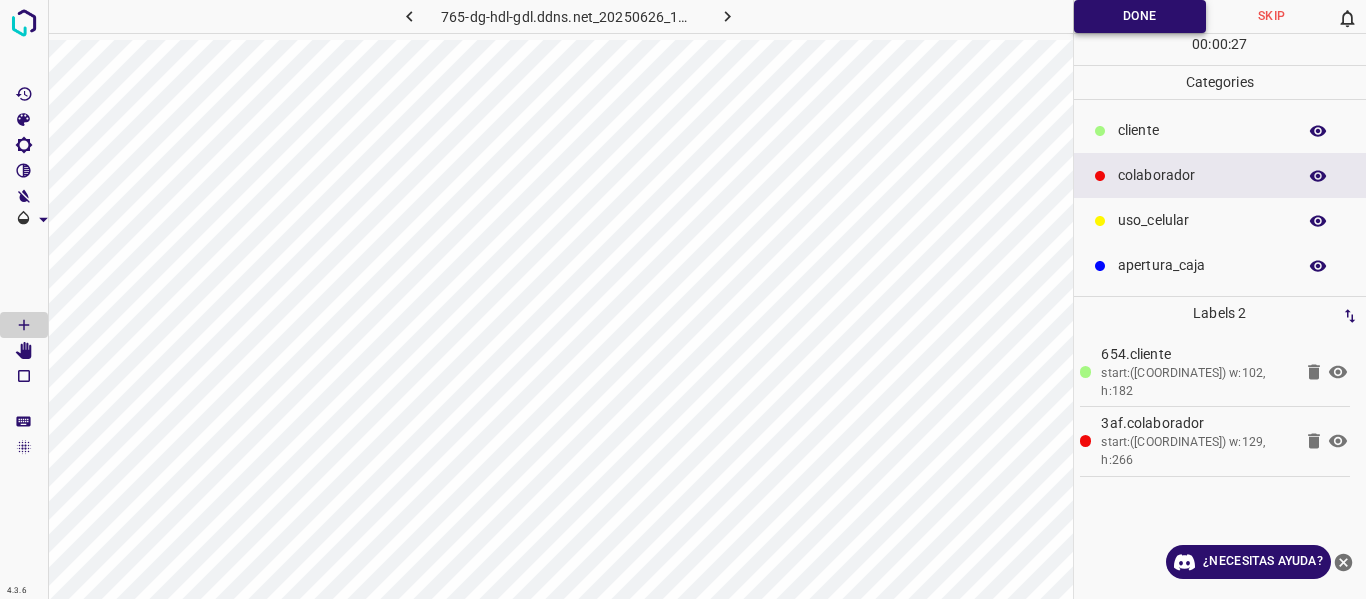 click on "Done" at bounding box center (1140, 16) 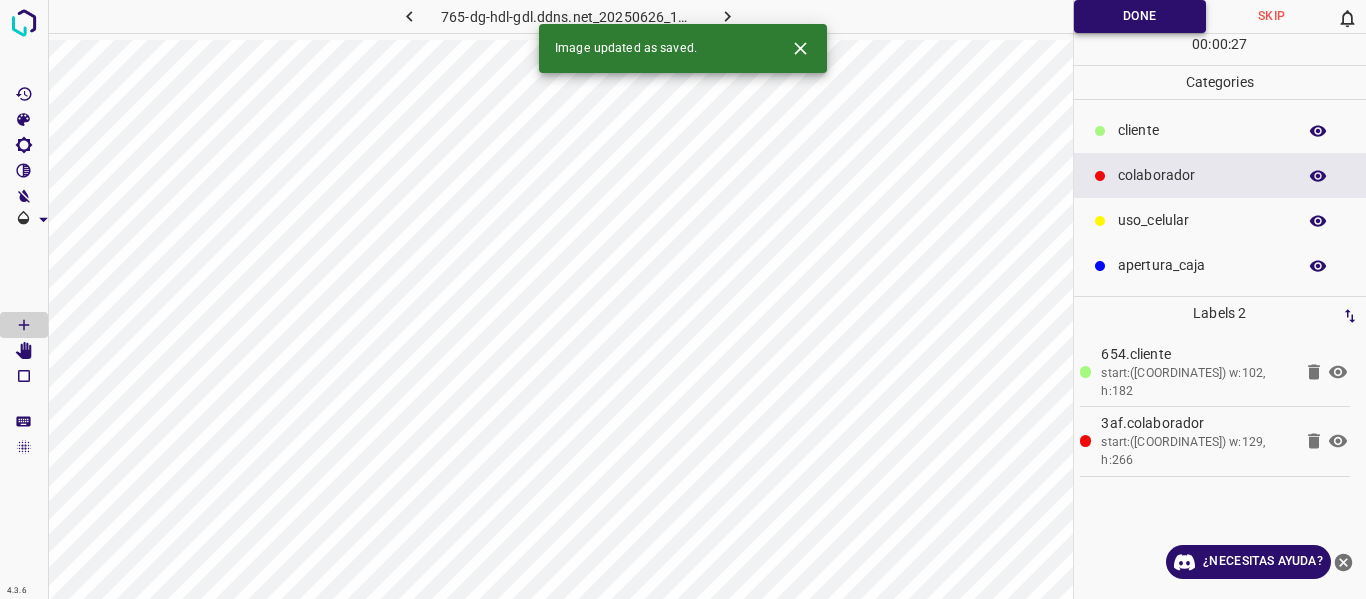 click on "Done" at bounding box center [1140, 16] 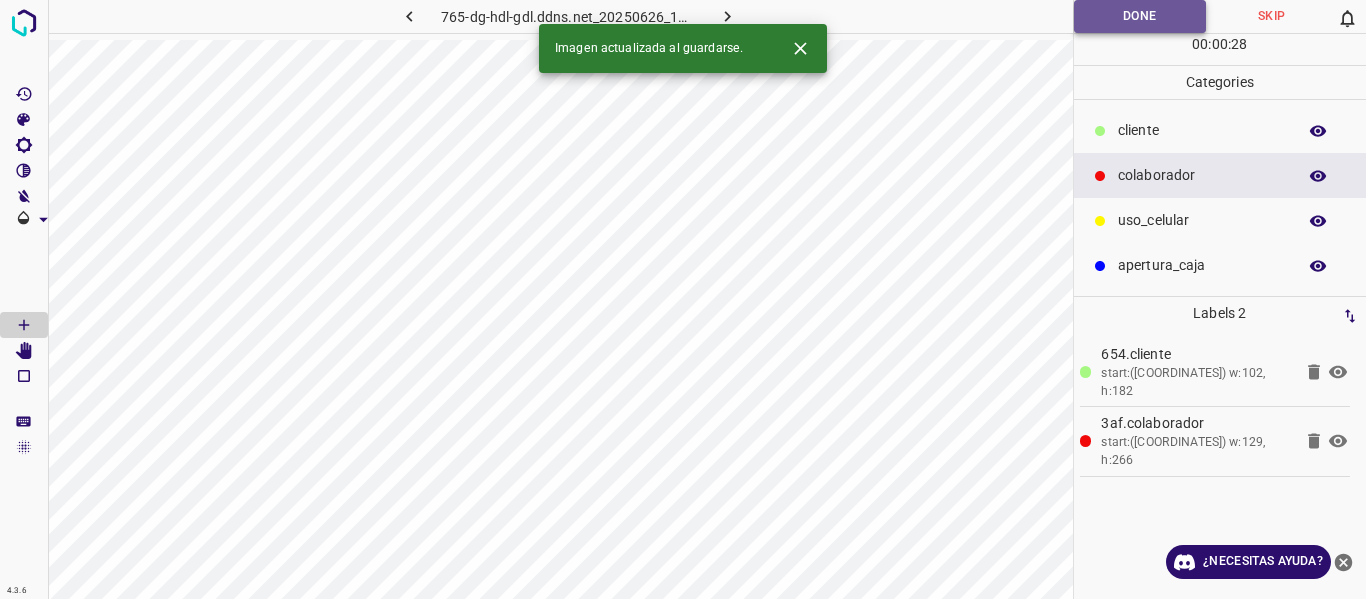 click on "Done" at bounding box center (1140, 16) 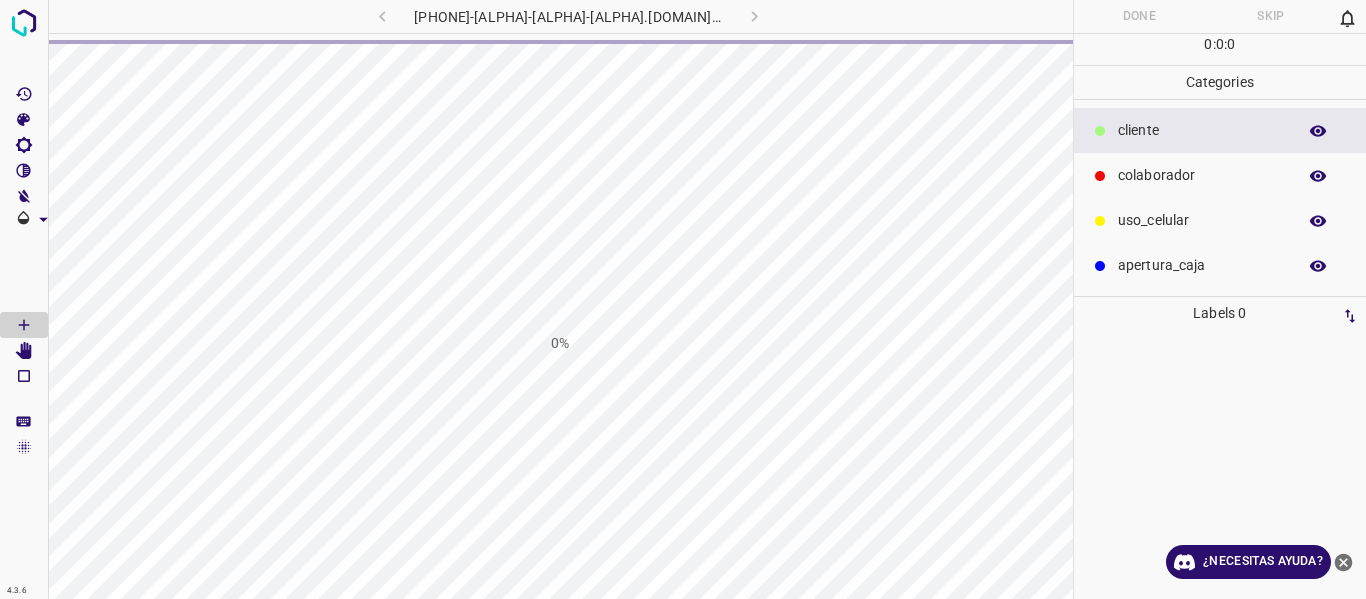 scroll, scrollTop: 0, scrollLeft: 0, axis: both 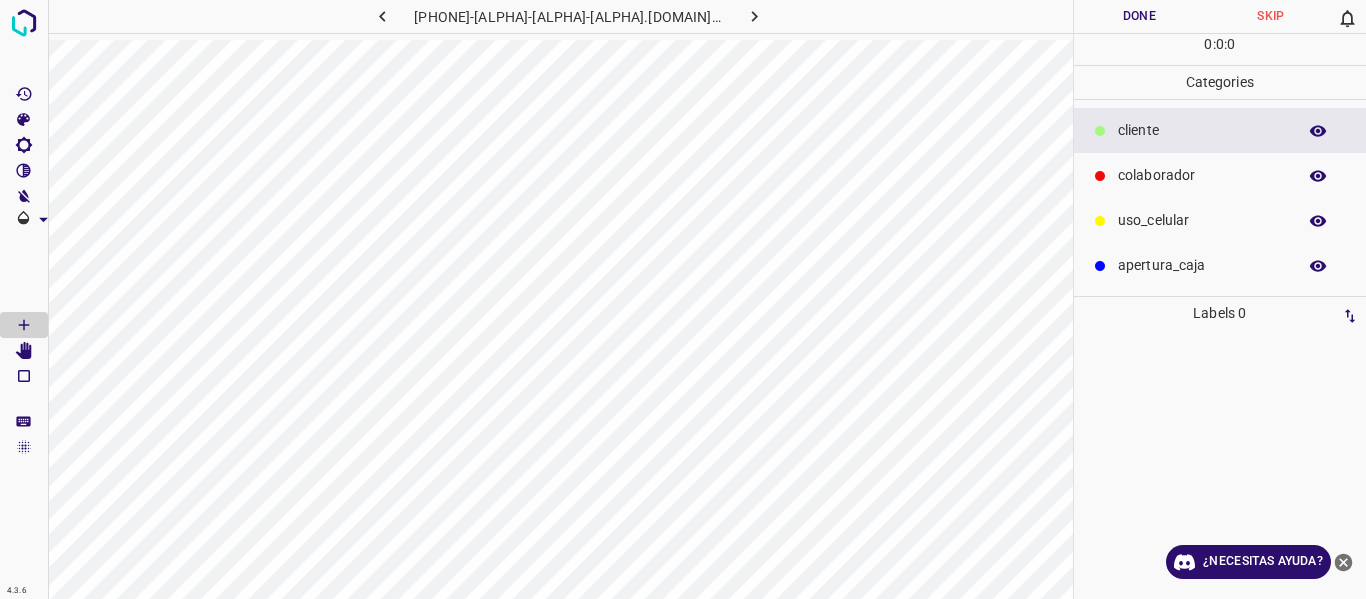 click on "colaborador" at bounding box center [1202, 130] 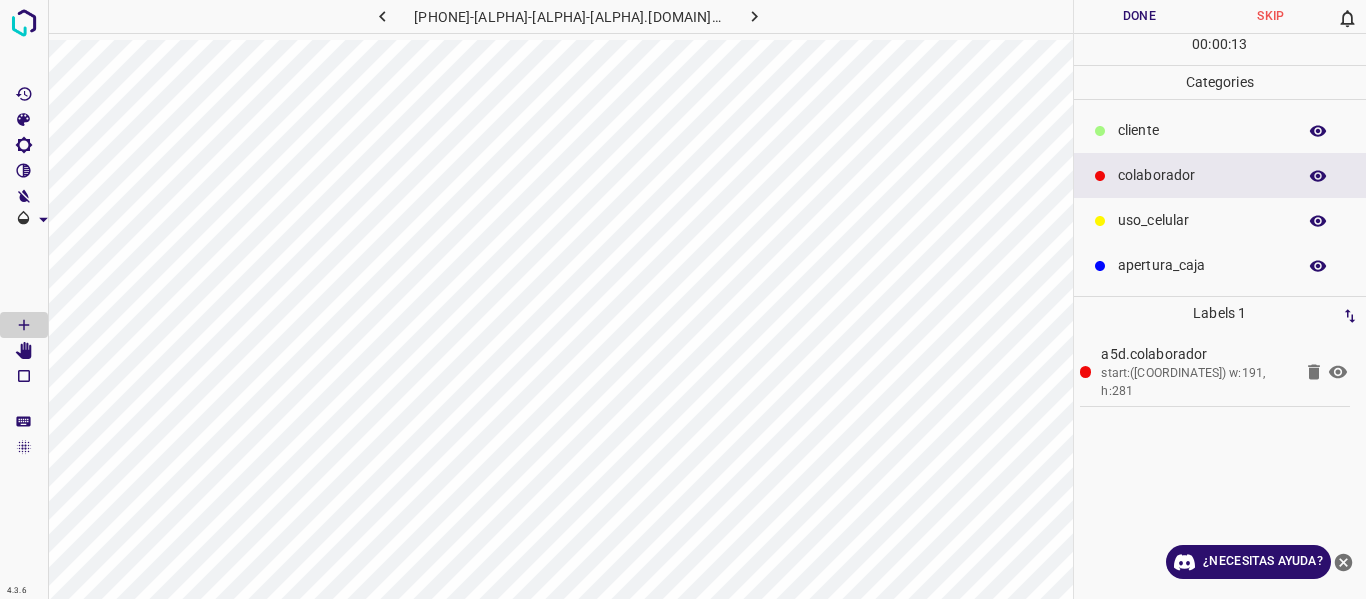 click on "Done" at bounding box center (1140, 16) 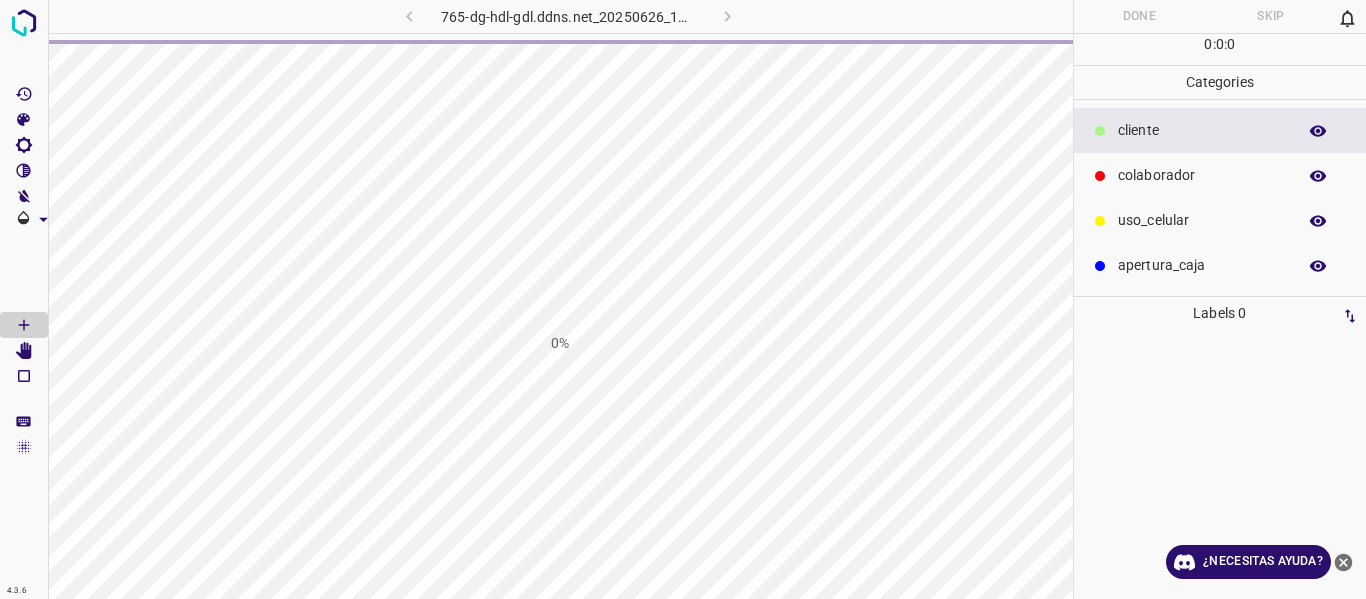 scroll, scrollTop: 0, scrollLeft: 0, axis: both 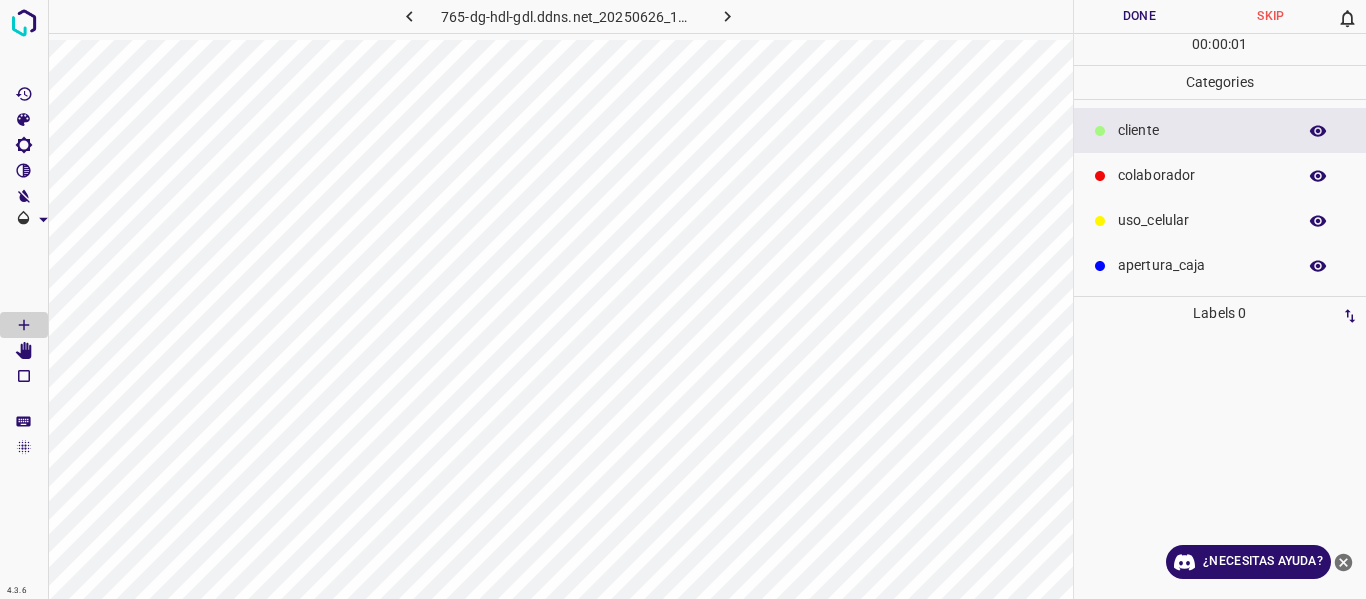 click on "colaborador" at bounding box center [1202, 130] 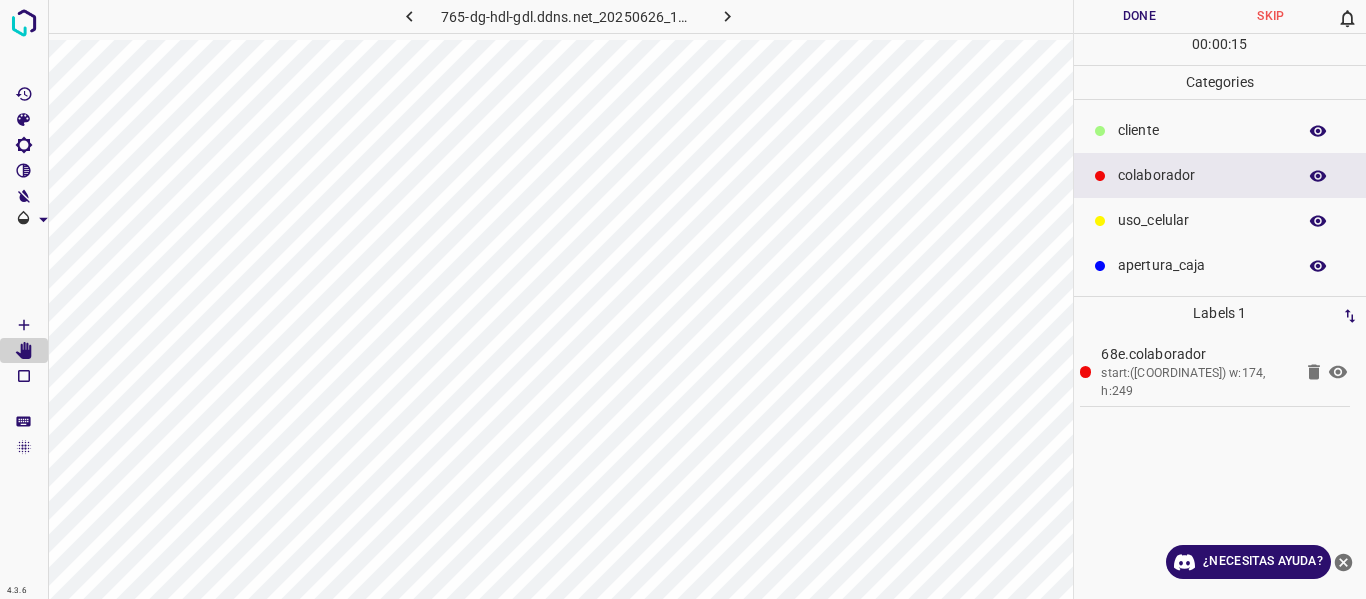 click on "Done" at bounding box center [1140, 16] 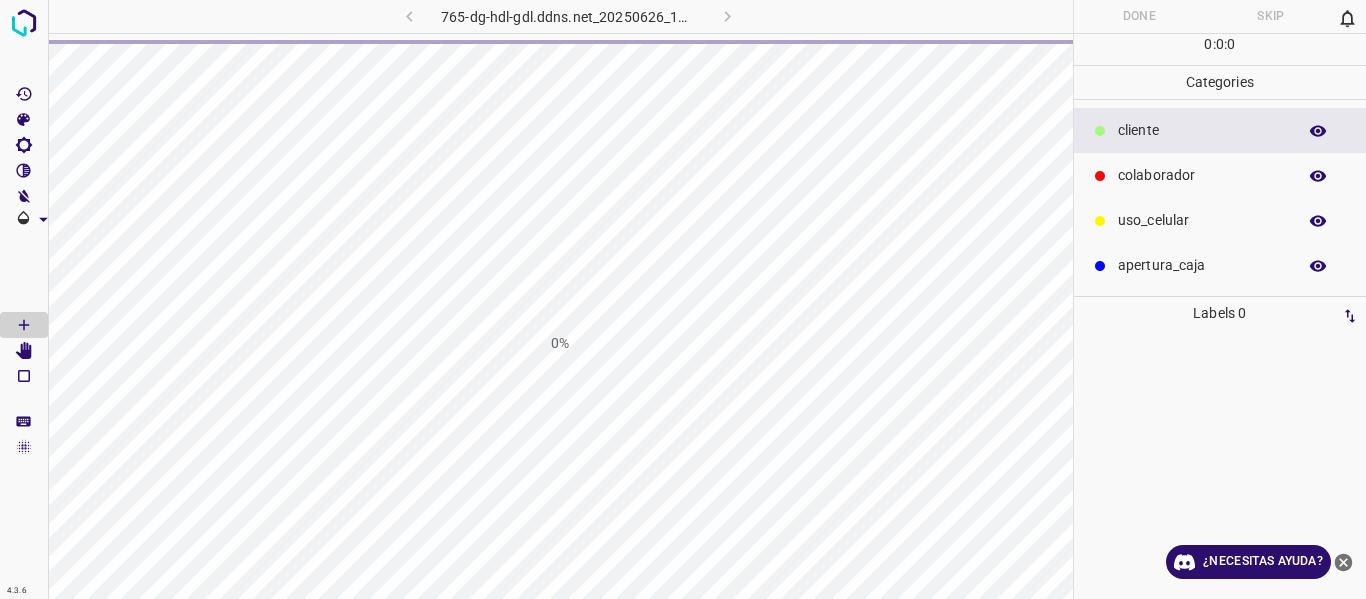 scroll, scrollTop: 0, scrollLeft: 0, axis: both 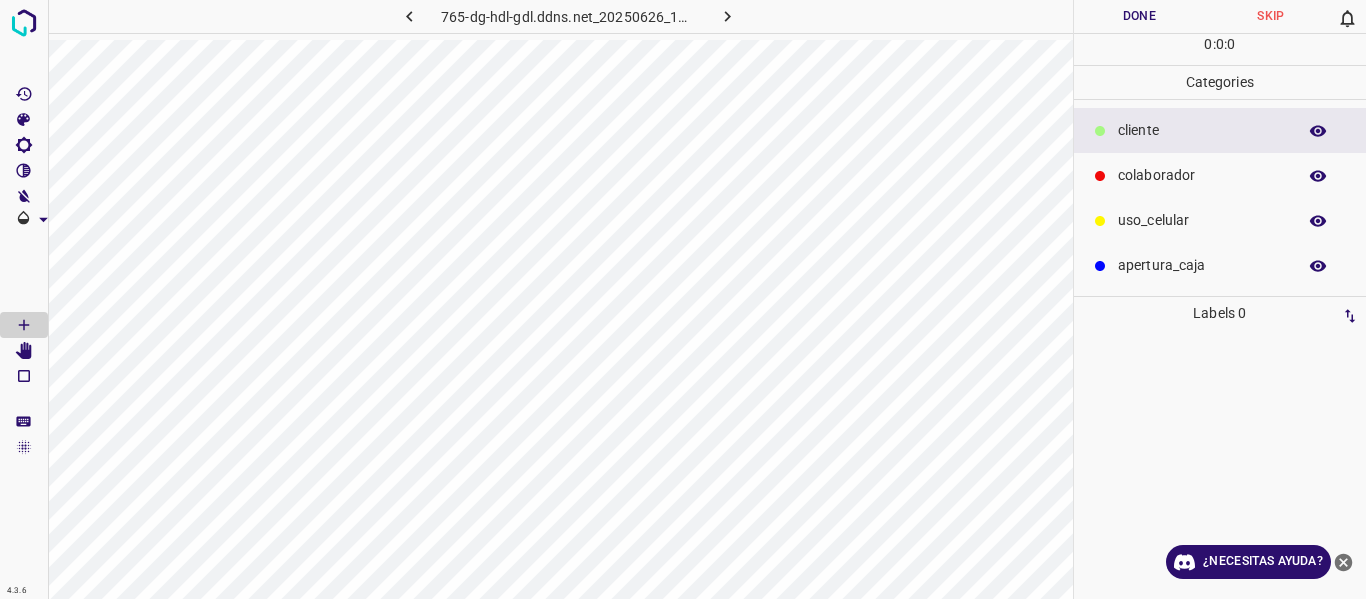 click on "colaborador" at bounding box center (1202, 130) 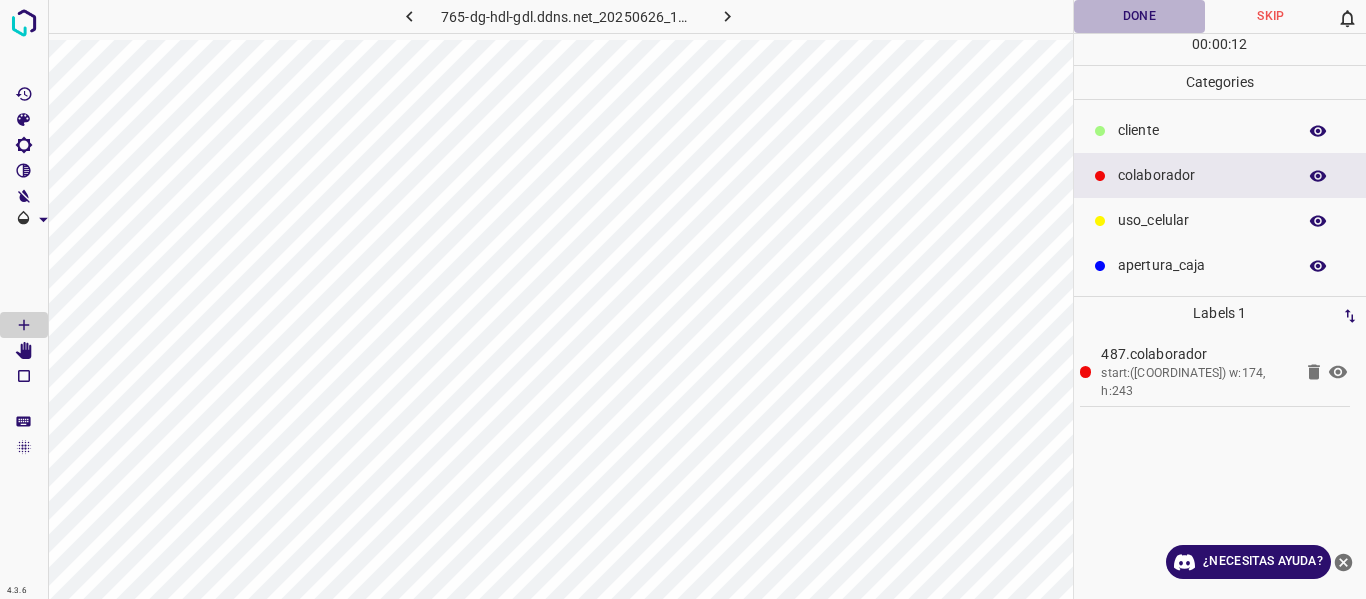 click on "Done" at bounding box center (1140, 16) 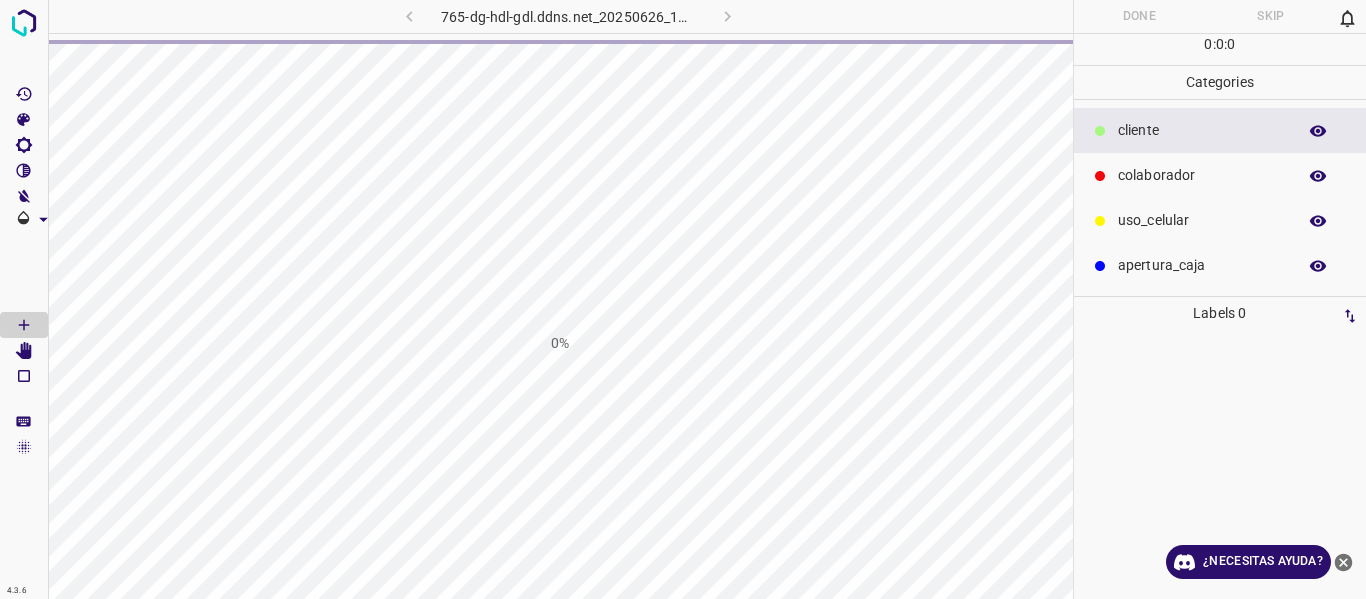 scroll, scrollTop: 0, scrollLeft: 0, axis: both 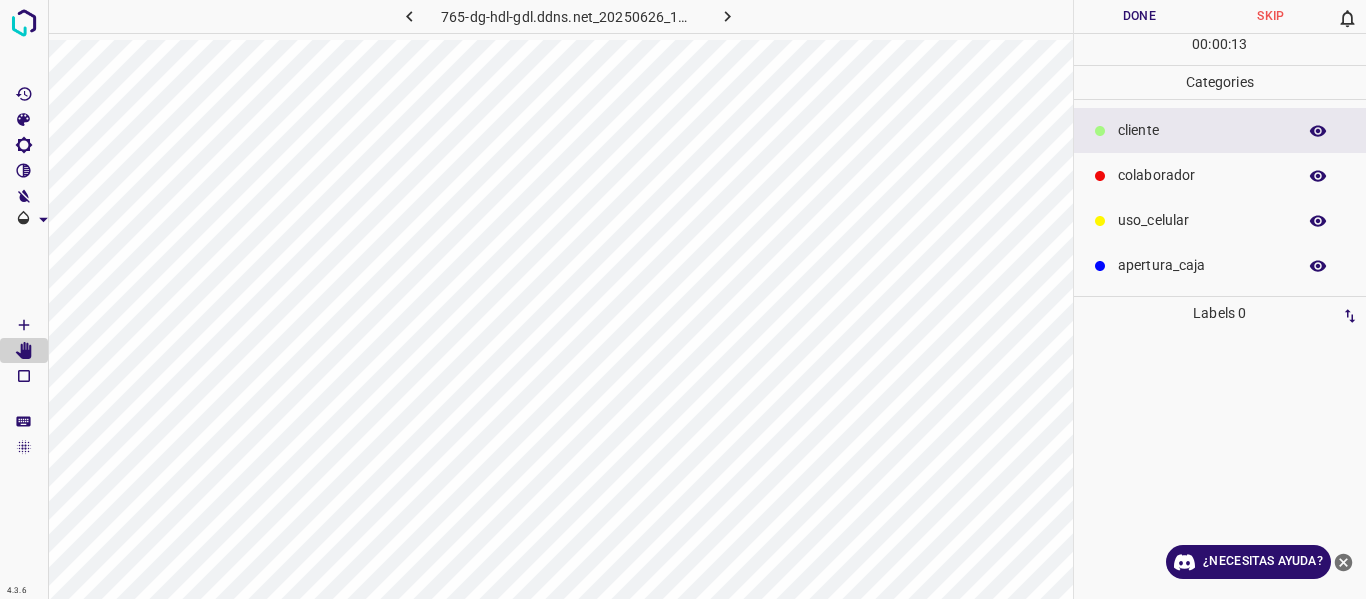 click on "colaborador" at bounding box center [1202, 130] 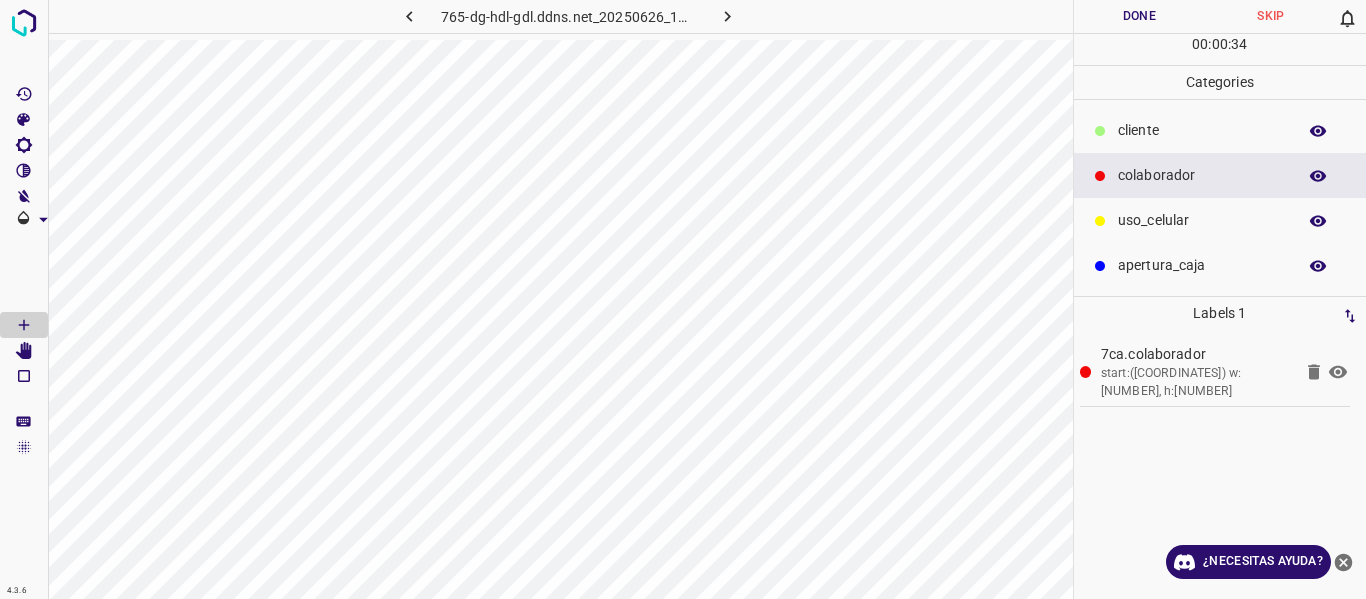 click on "Done" at bounding box center (1140, 16) 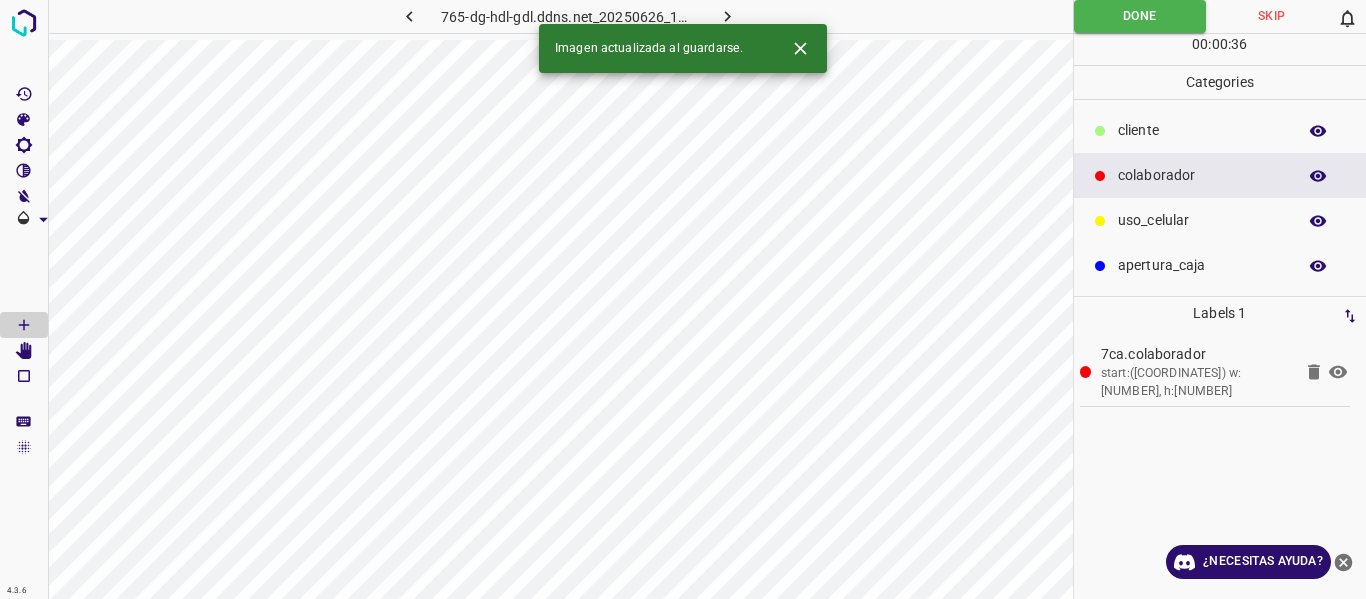 click at bounding box center [727, 16] 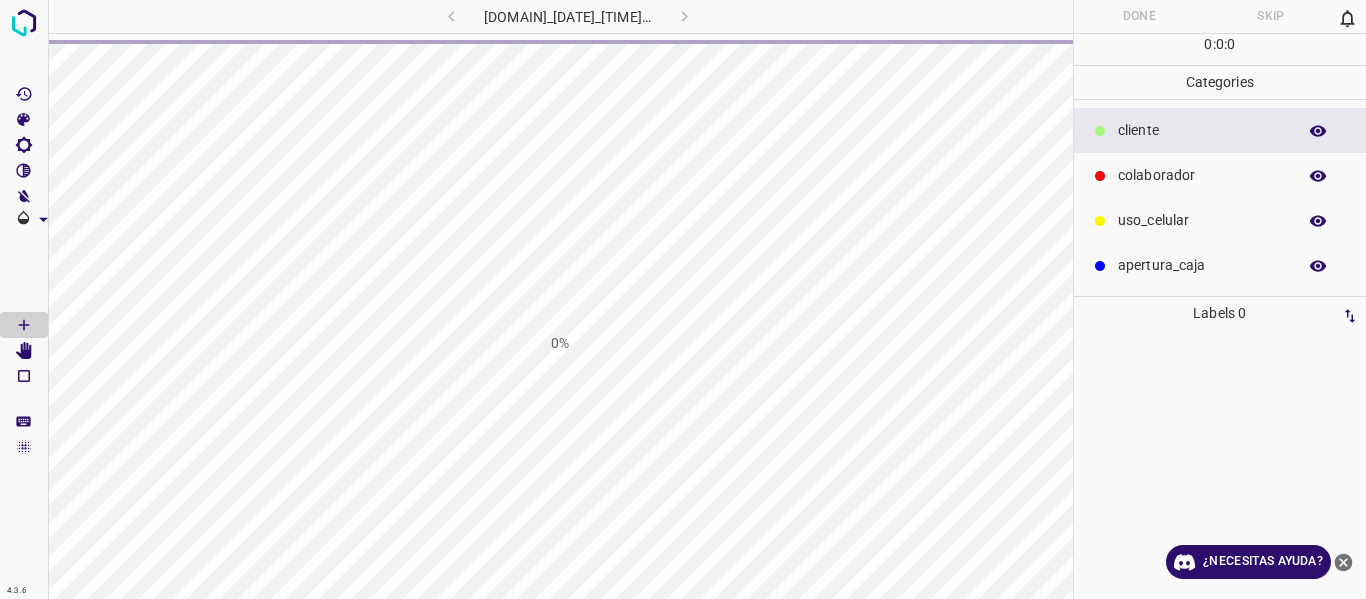 scroll, scrollTop: 0, scrollLeft: 0, axis: both 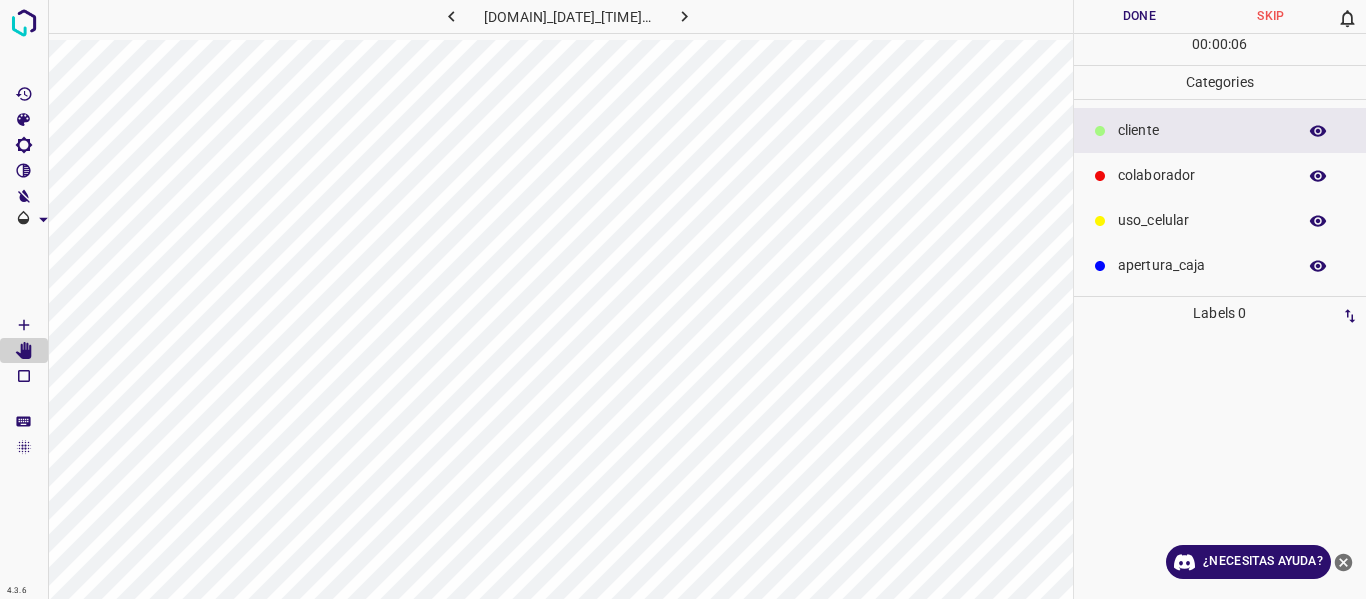 click on "colaborador" at bounding box center [1202, 130] 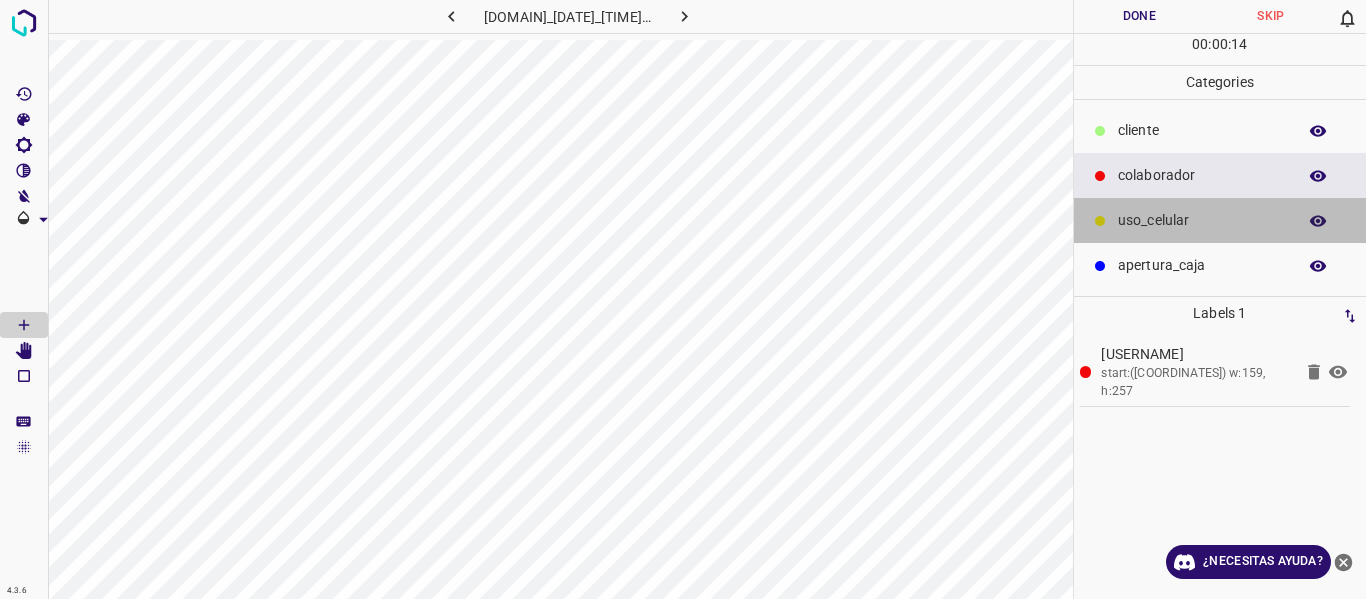 click on "uso_celular" at bounding box center (1220, 220) 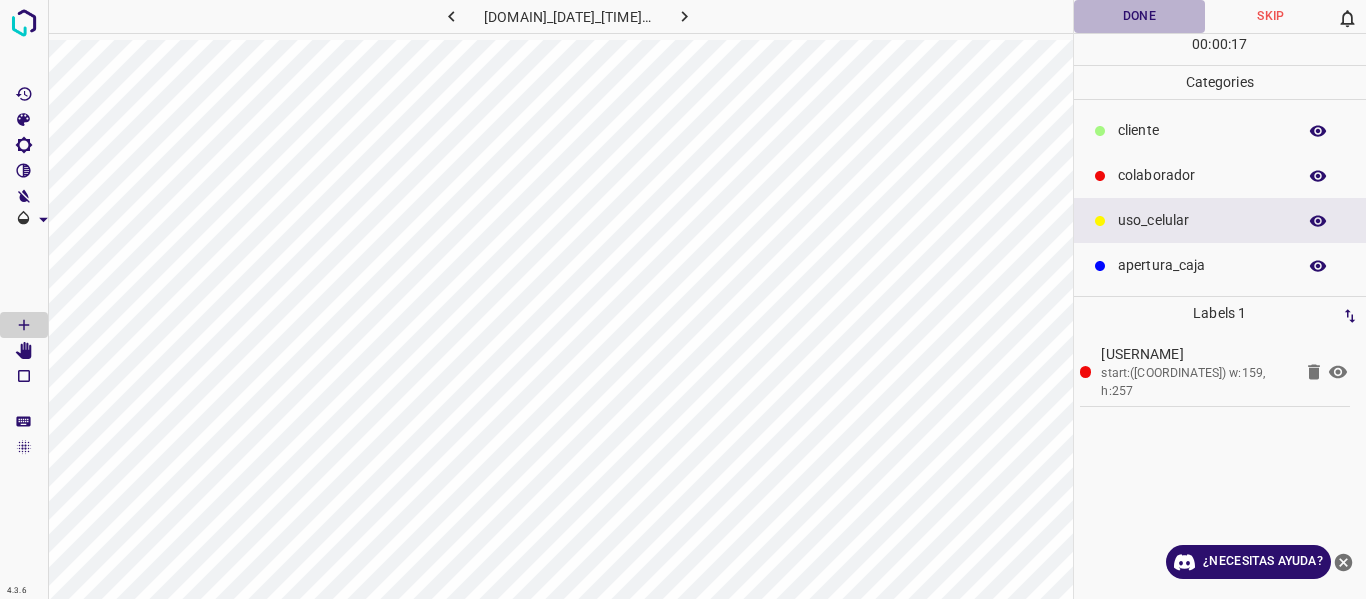 click on "Done" at bounding box center (1140, 16) 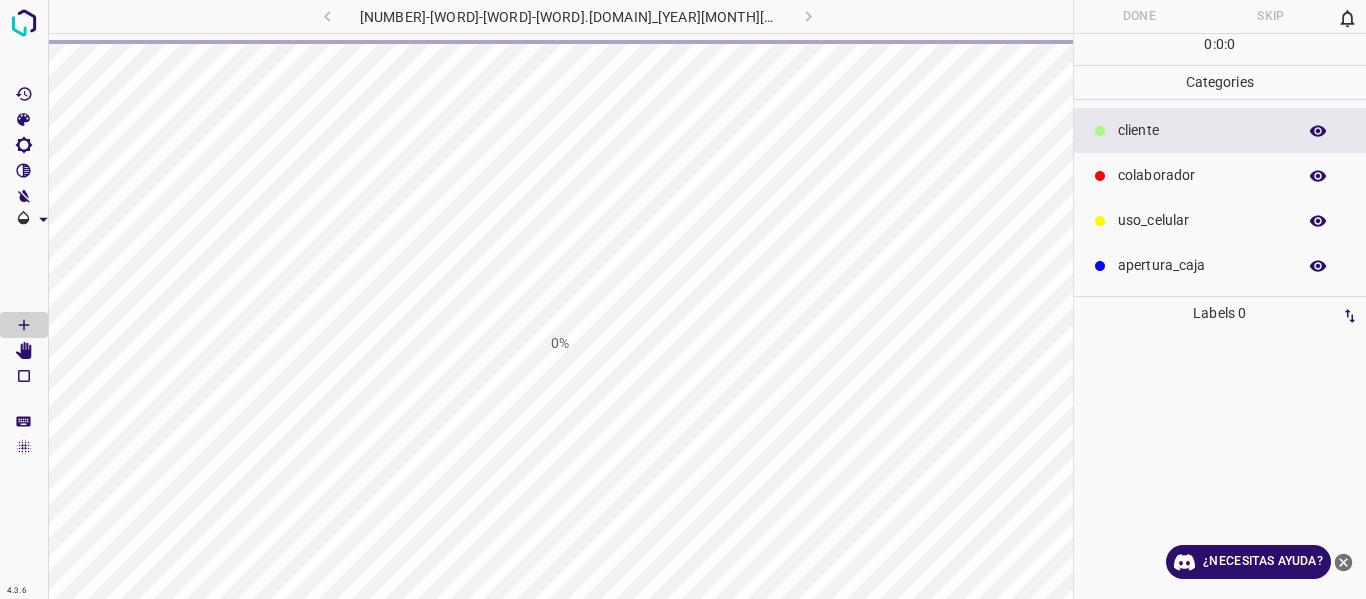 scroll, scrollTop: 0, scrollLeft: 0, axis: both 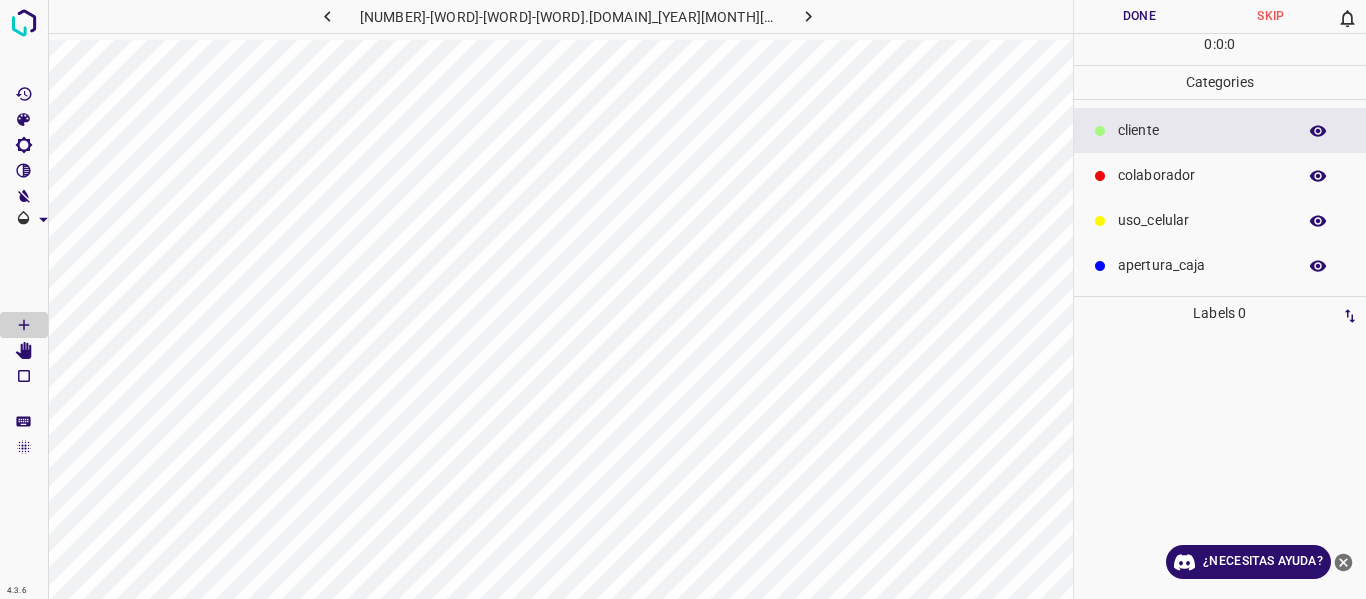 click on "colaborador" at bounding box center (1220, 175) 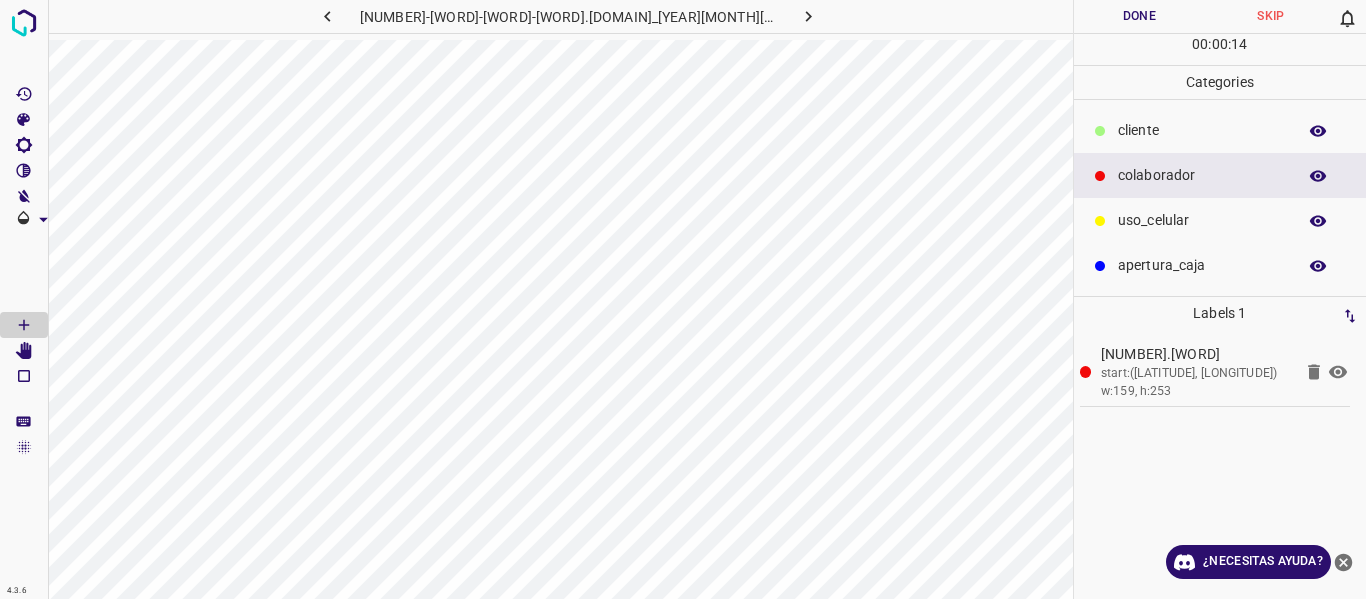 click on "uso_celular" at bounding box center (1220, 220) 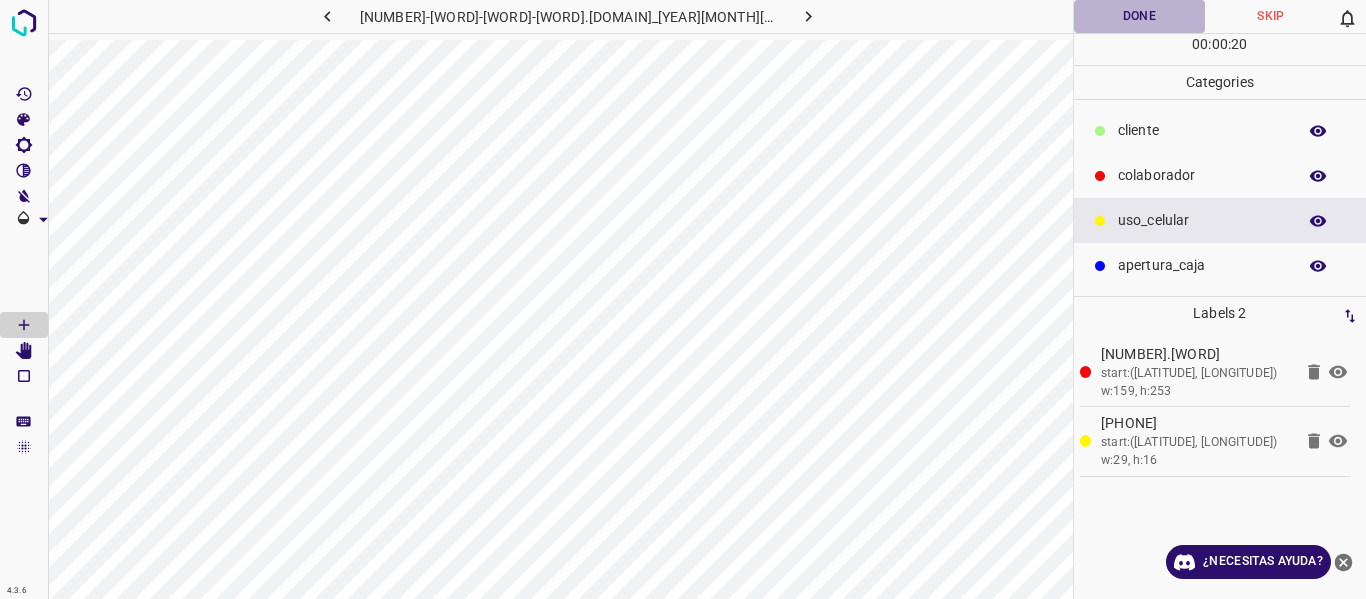 click on "Done" at bounding box center (1140, 16) 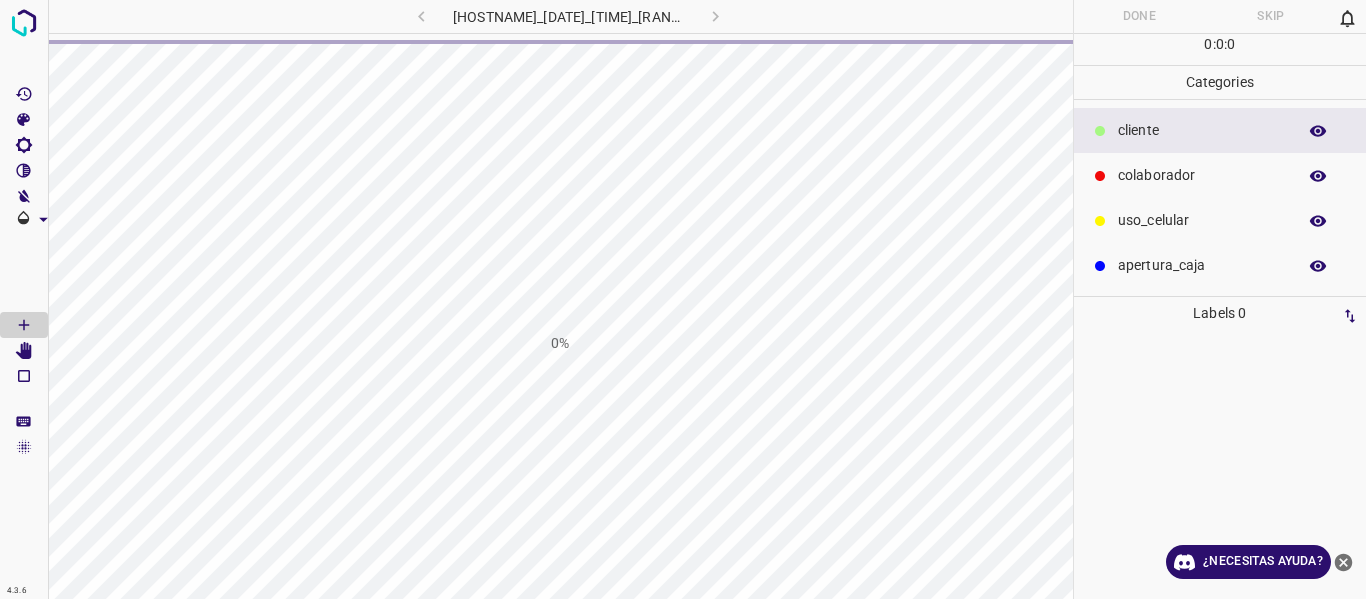 scroll, scrollTop: 0, scrollLeft: 0, axis: both 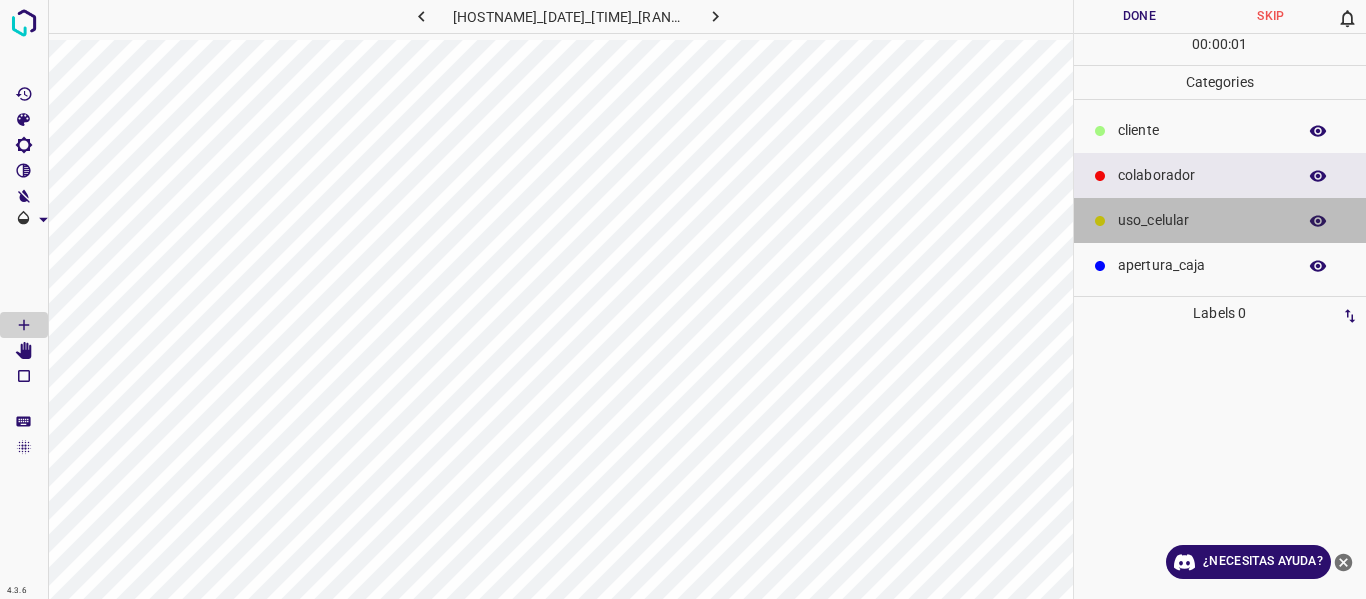 click on "uso_celular" at bounding box center (1202, 130) 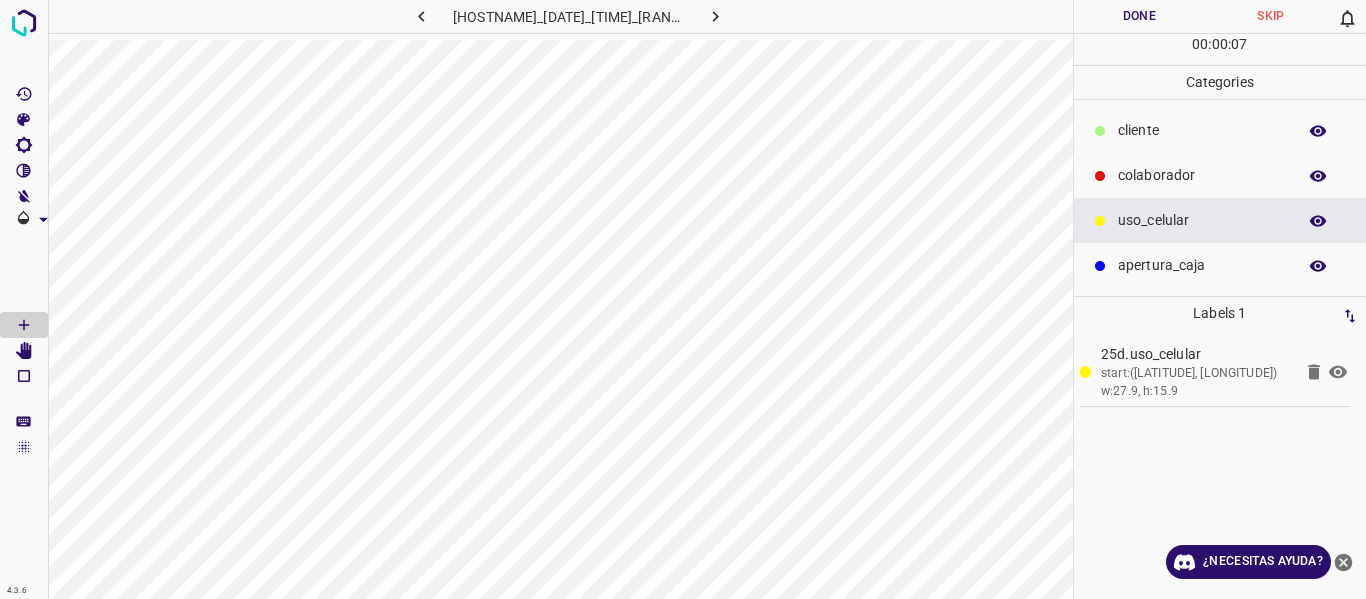 click on "colaborador" at bounding box center (1202, 130) 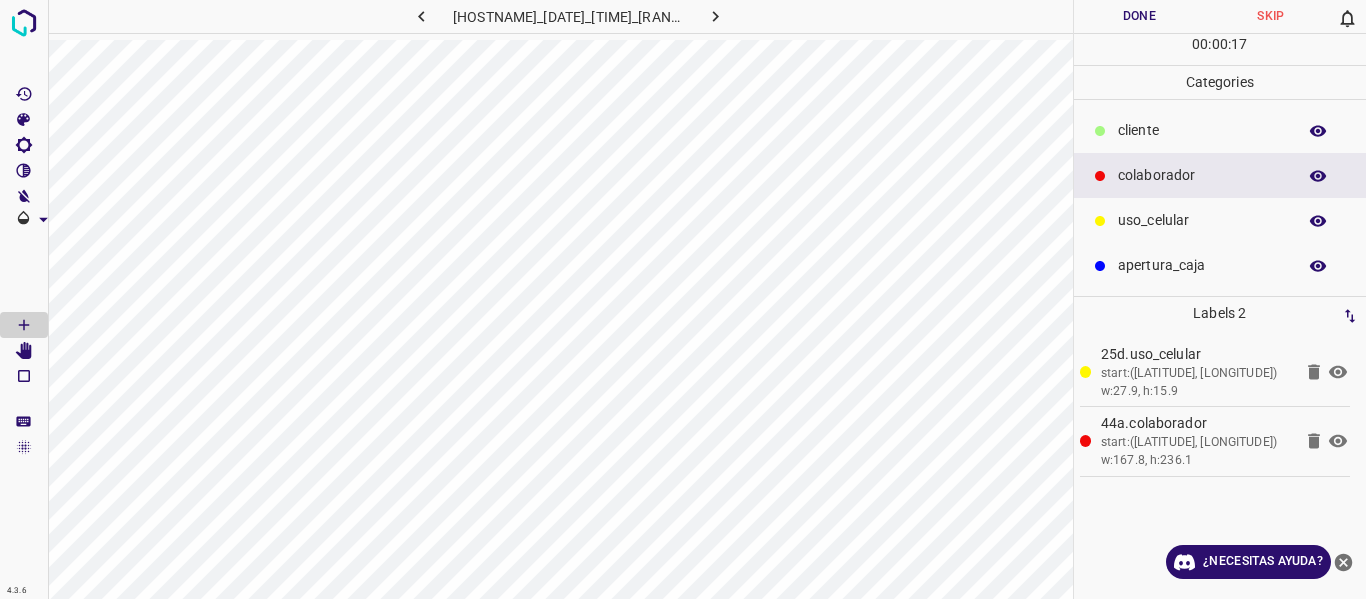 click on "Done" at bounding box center (1140, 16) 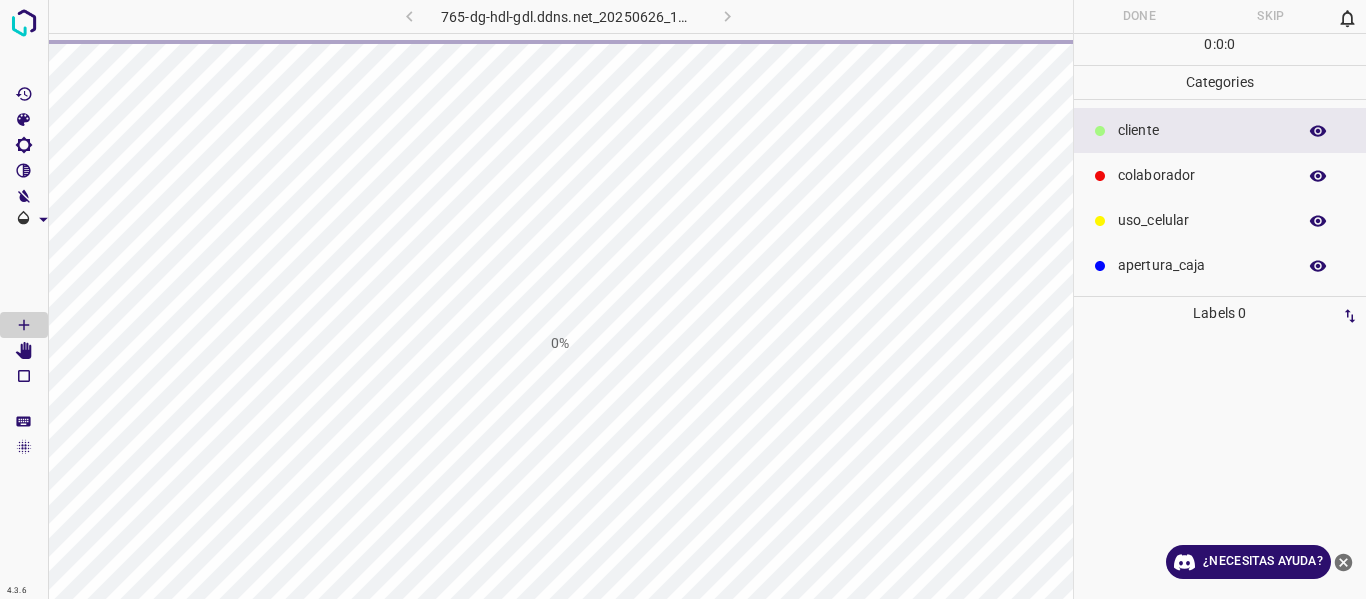 scroll, scrollTop: 0, scrollLeft: 0, axis: both 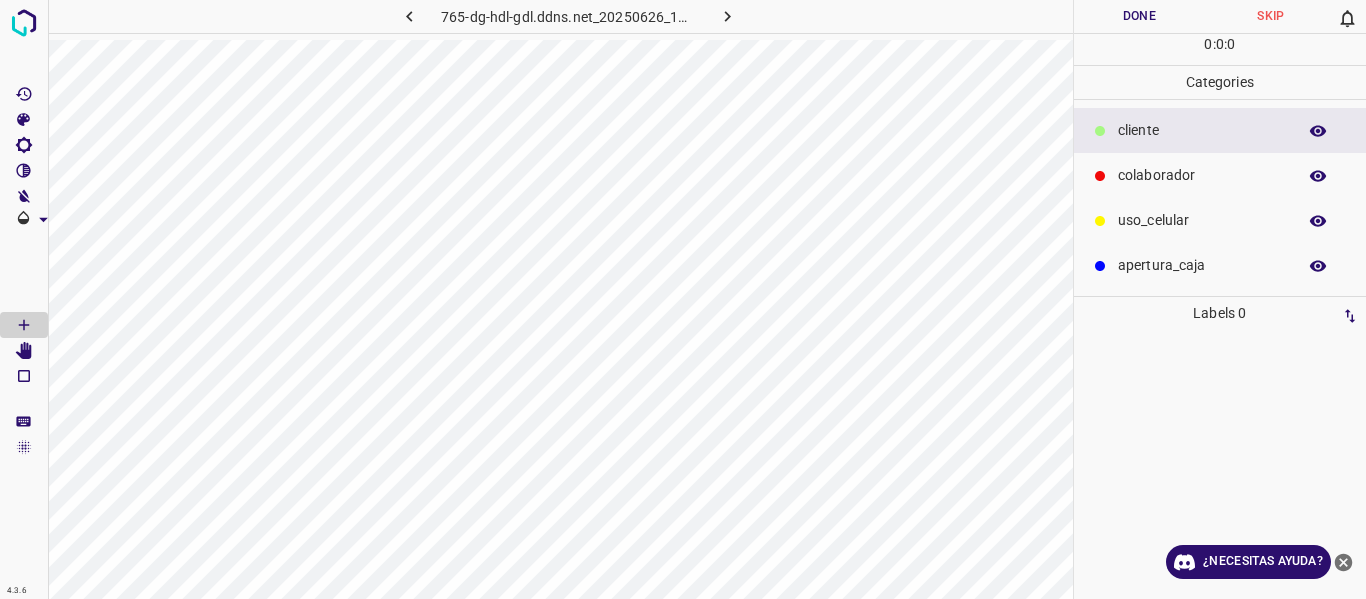 click on "uso_celular" at bounding box center (1220, 220) 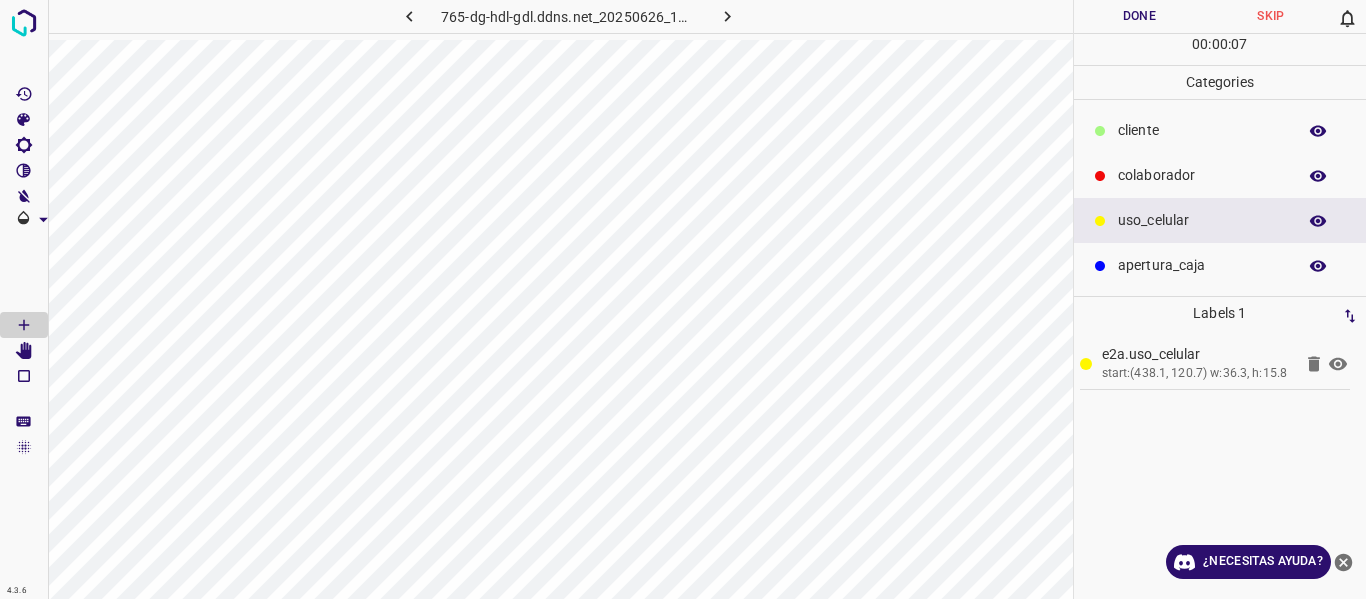 click on "colaborador" at bounding box center (1202, 130) 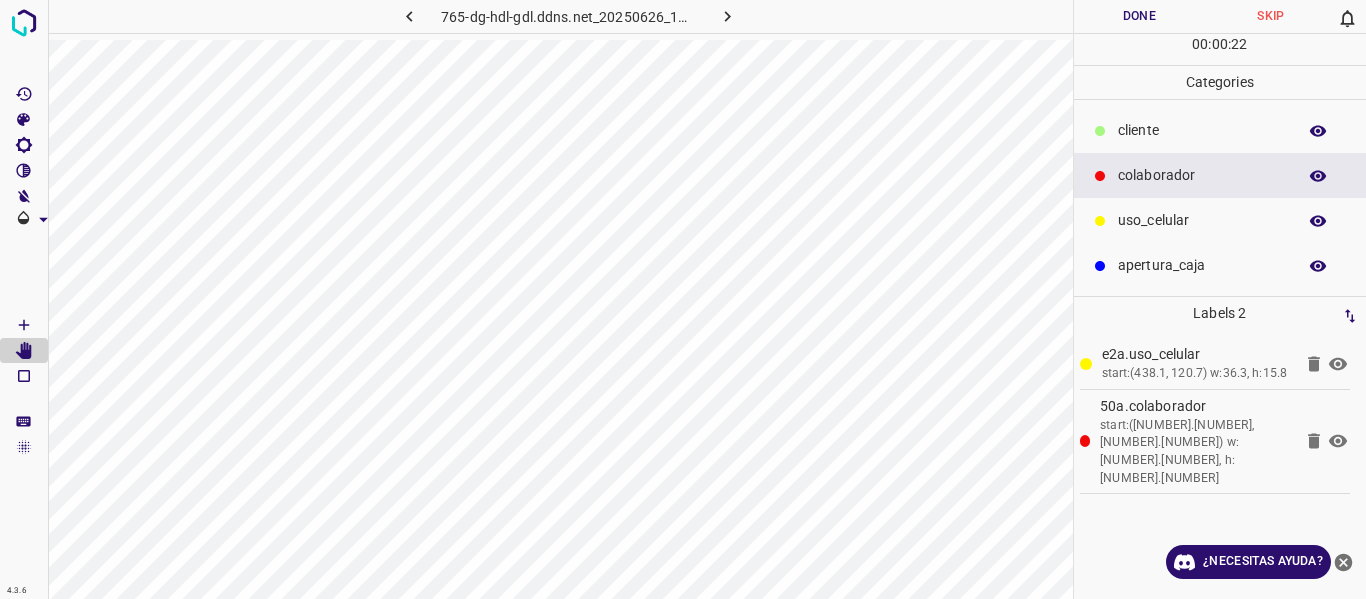 click on "Done" at bounding box center (1140, 16) 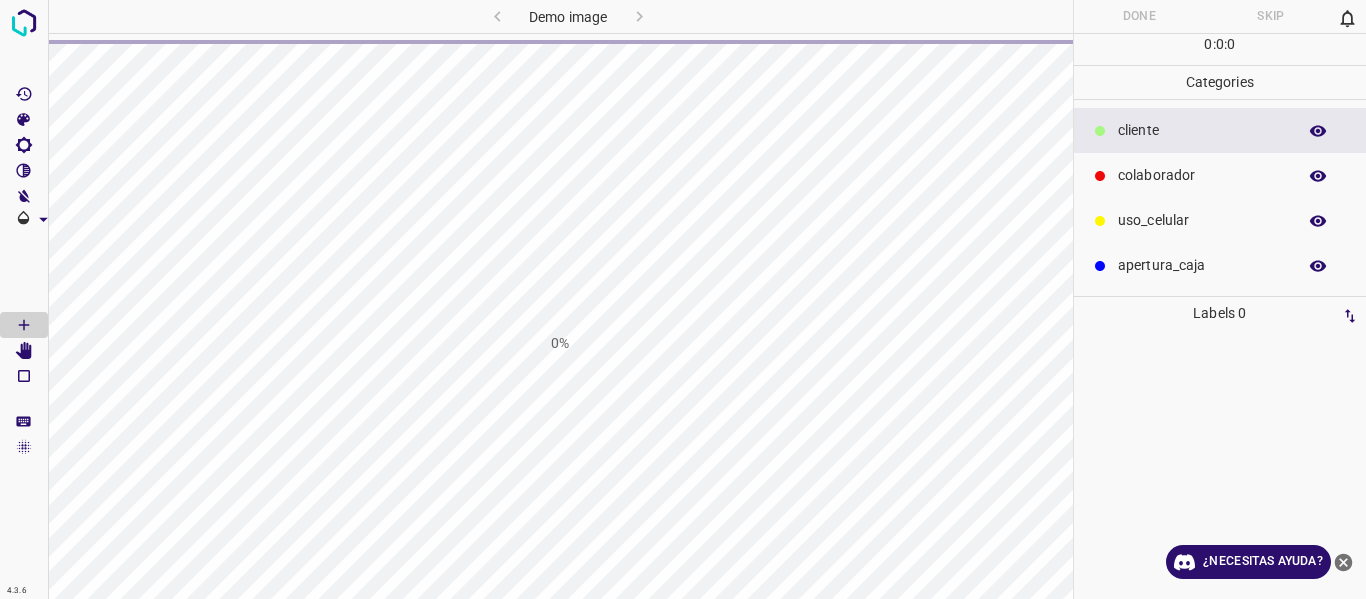 scroll, scrollTop: 0, scrollLeft: 0, axis: both 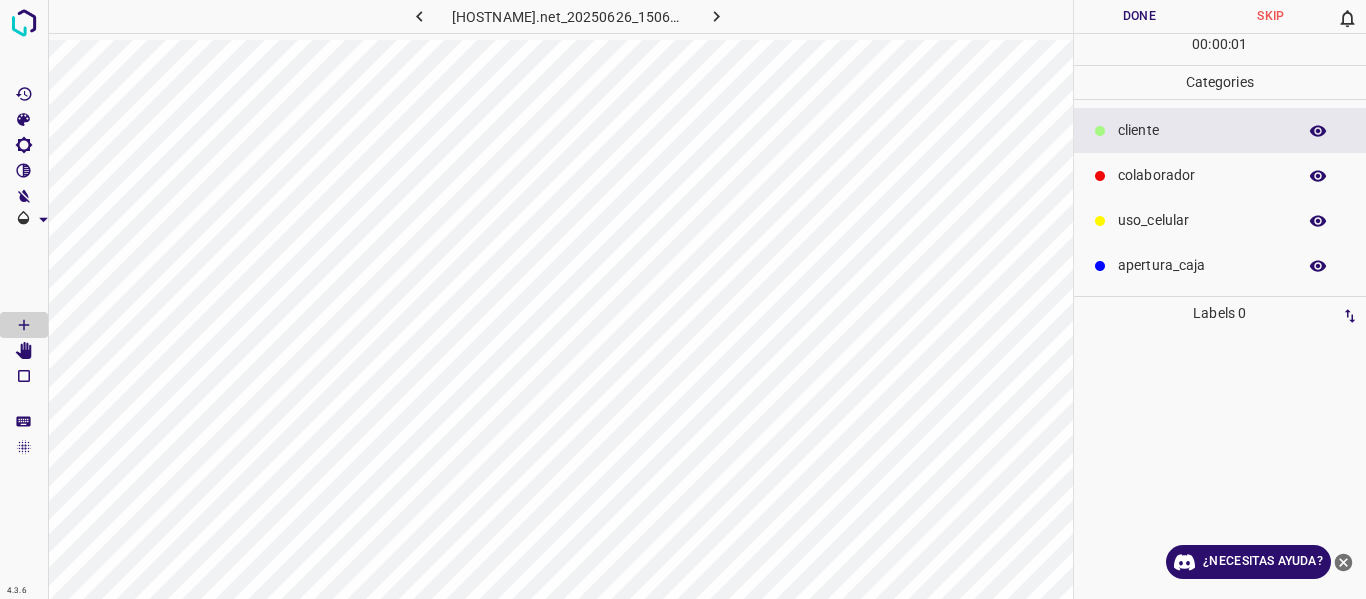 click on "colaborador" at bounding box center (1202, 130) 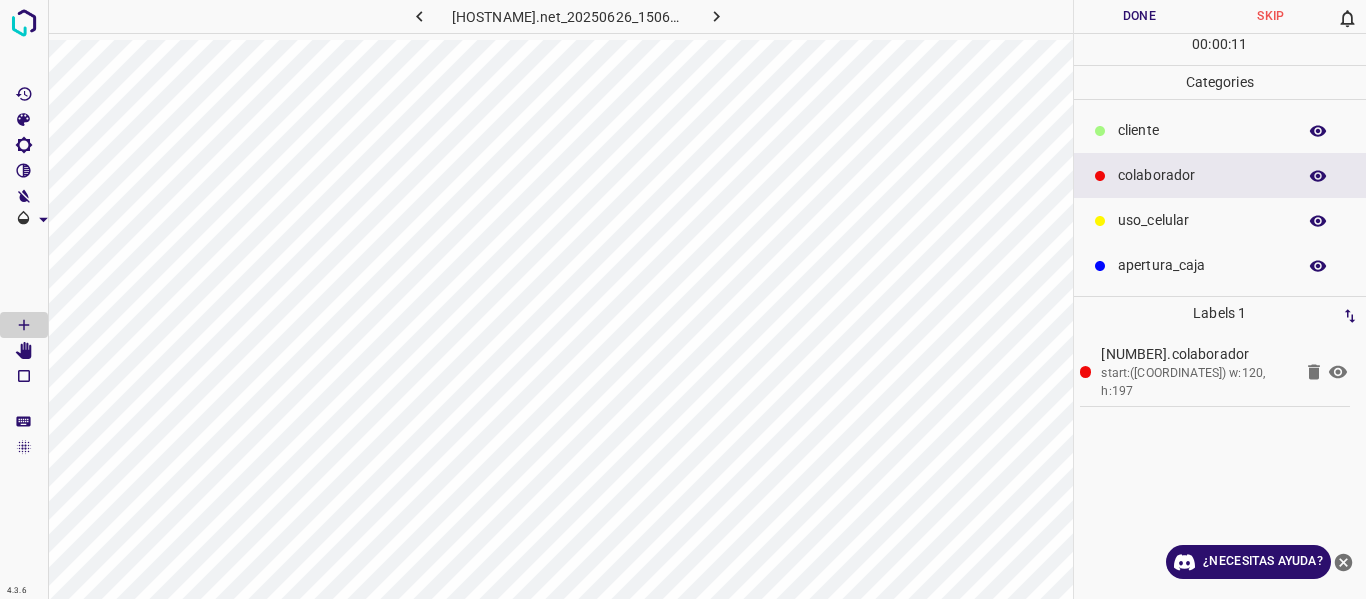 click on "Done" at bounding box center [1140, 16] 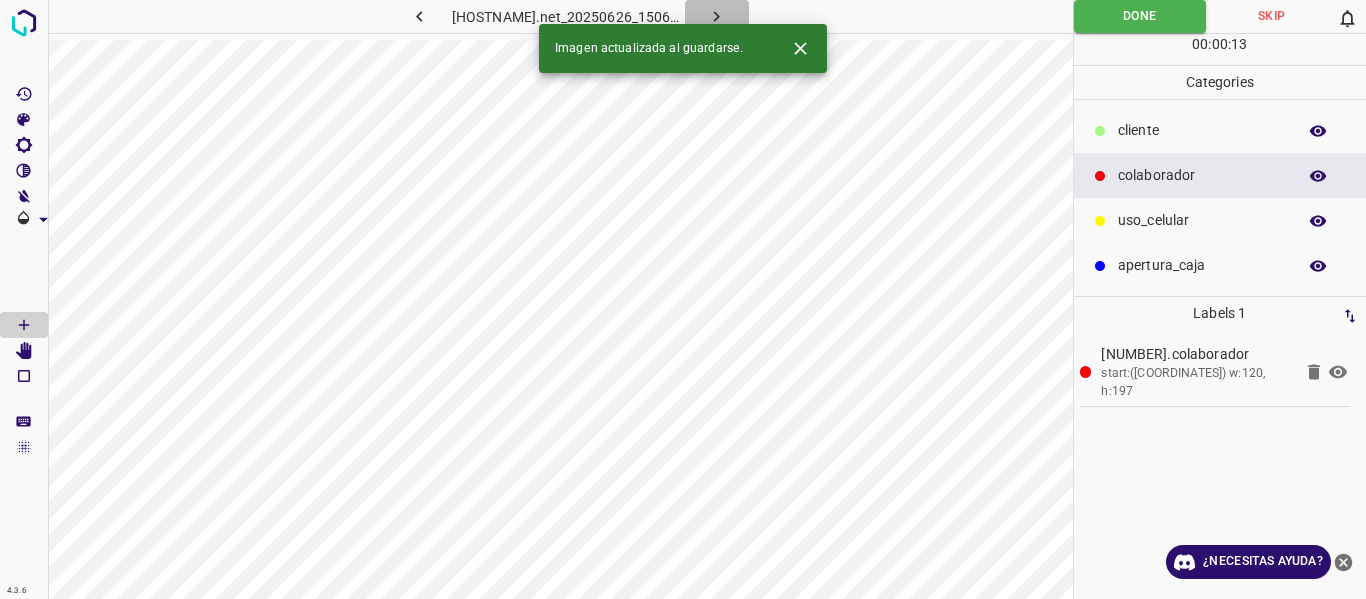 click at bounding box center (755, 16) 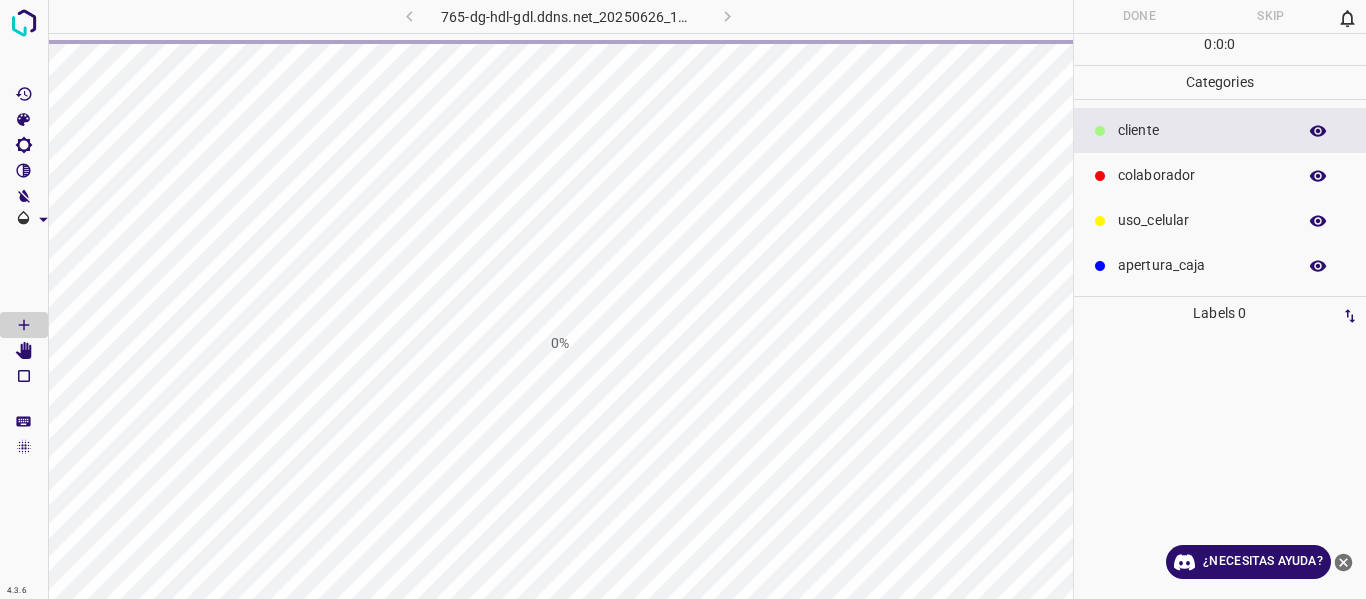 scroll, scrollTop: 0, scrollLeft: 0, axis: both 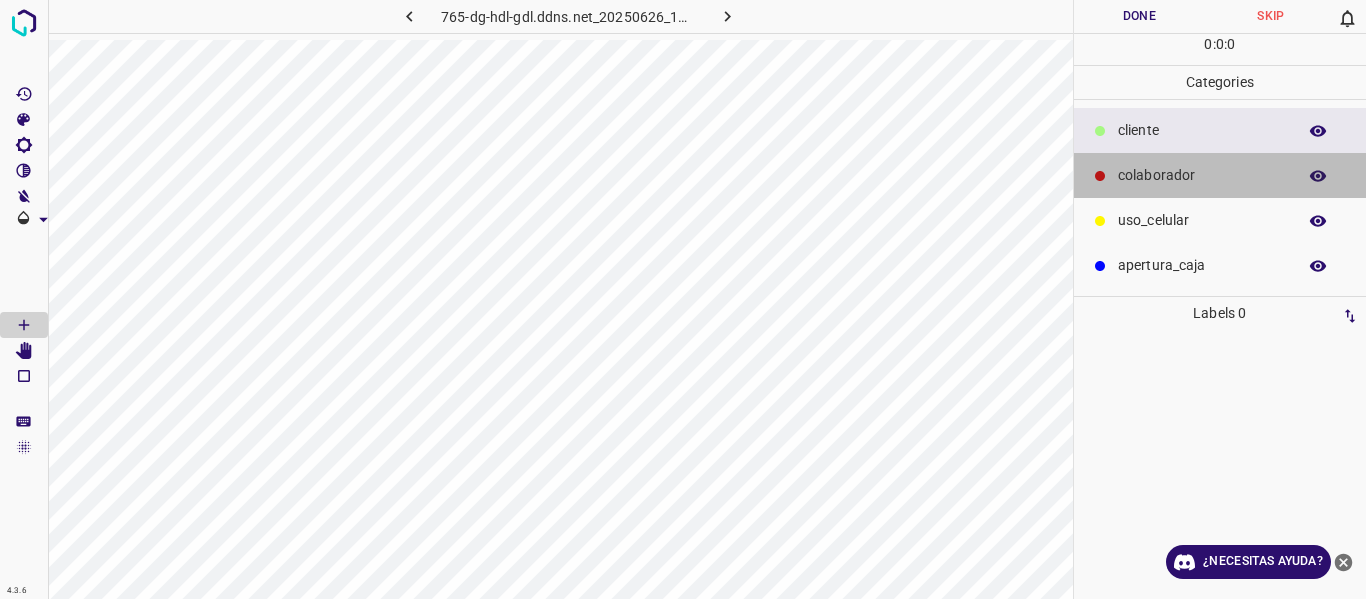 click on "colaborador" at bounding box center [1202, 130] 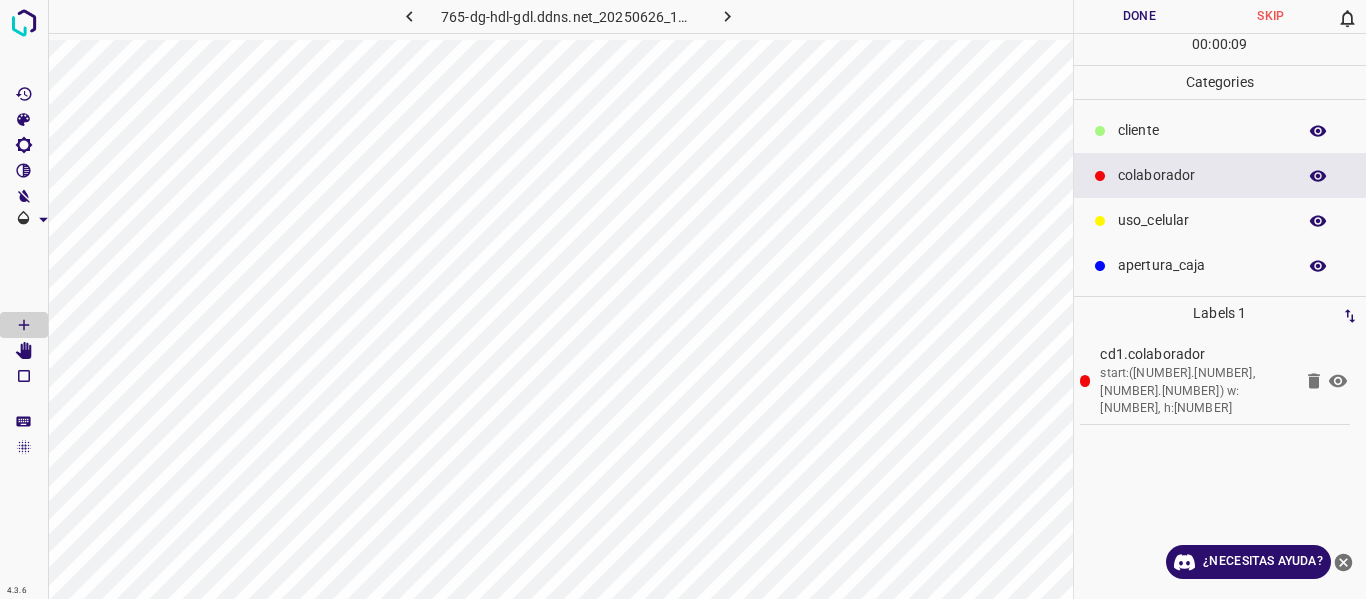 click on "Done" at bounding box center (1140, 16) 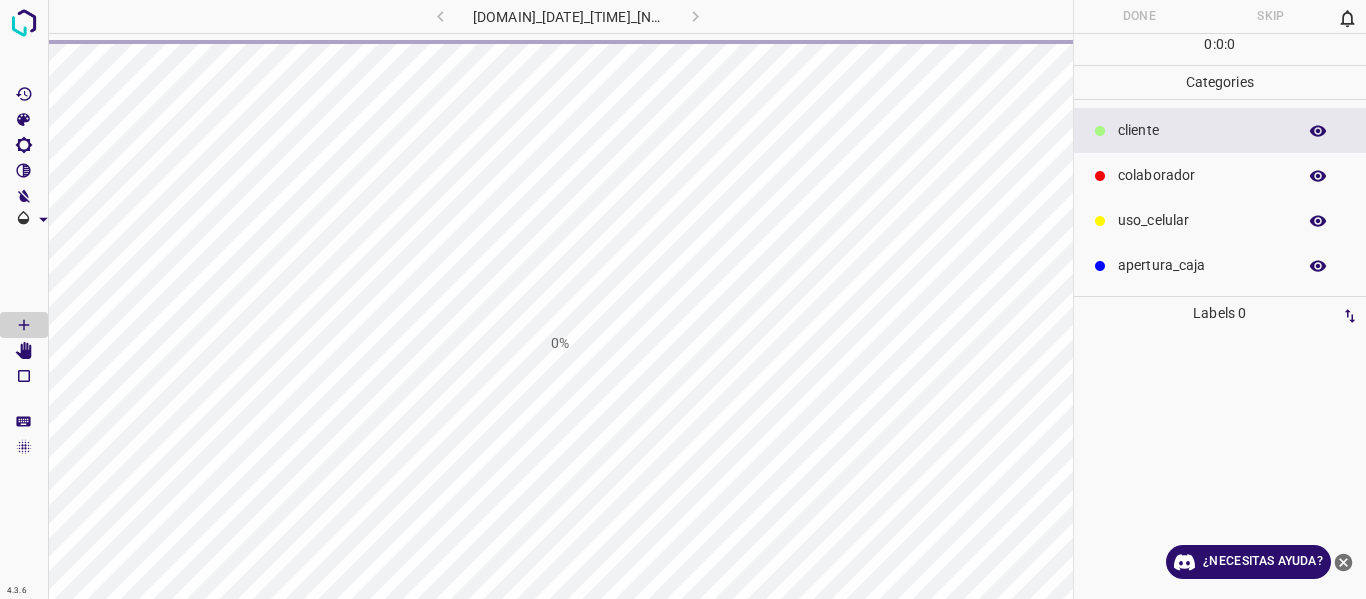 scroll, scrollTop: 0, scrollLeft: 0, axis: both 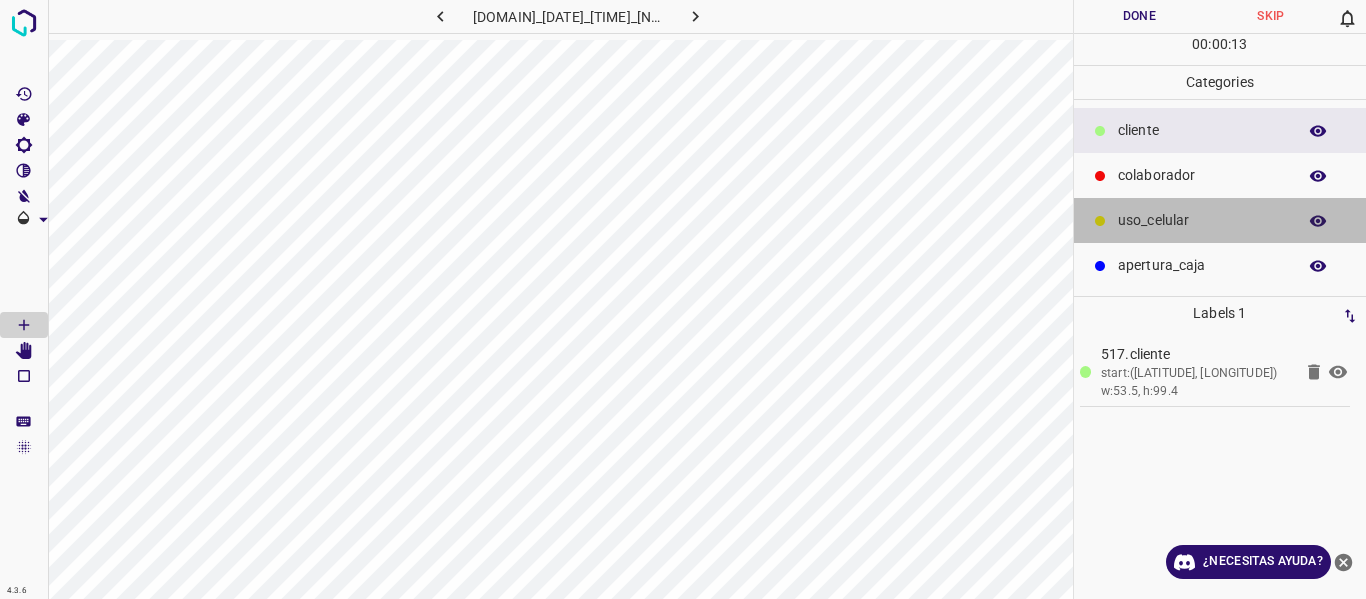 click on "uso_celular" at bounding box center (1220, 220) 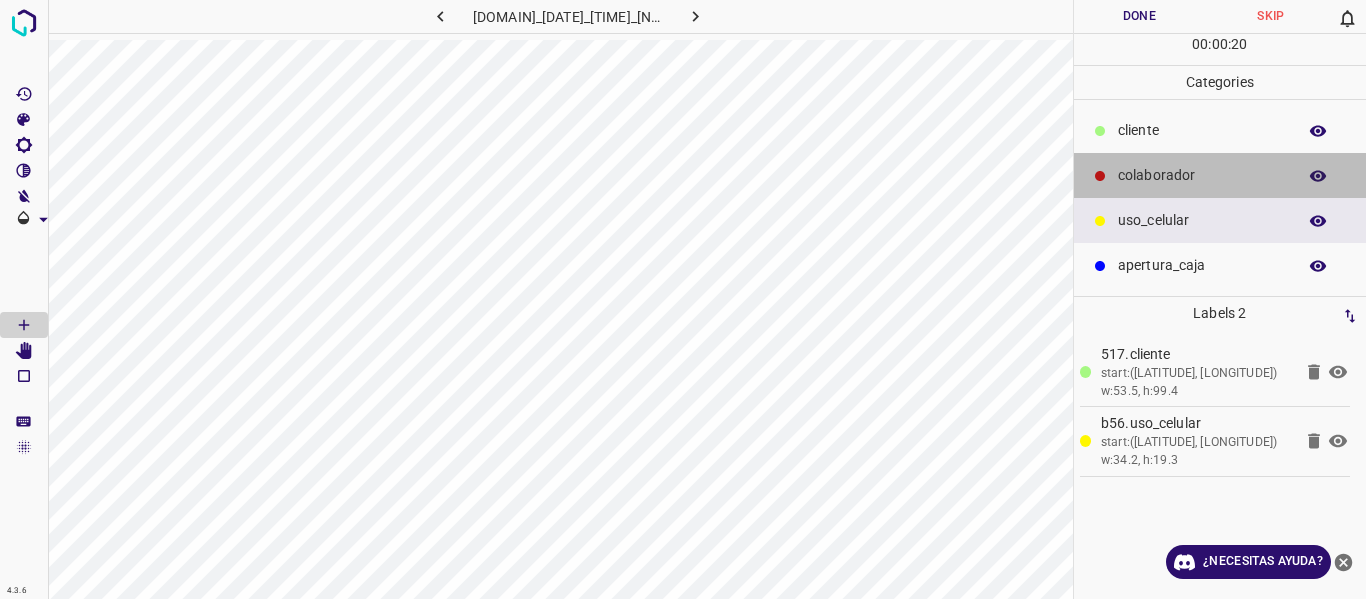 click on "colaborador" at bounding box center [1202, 130] 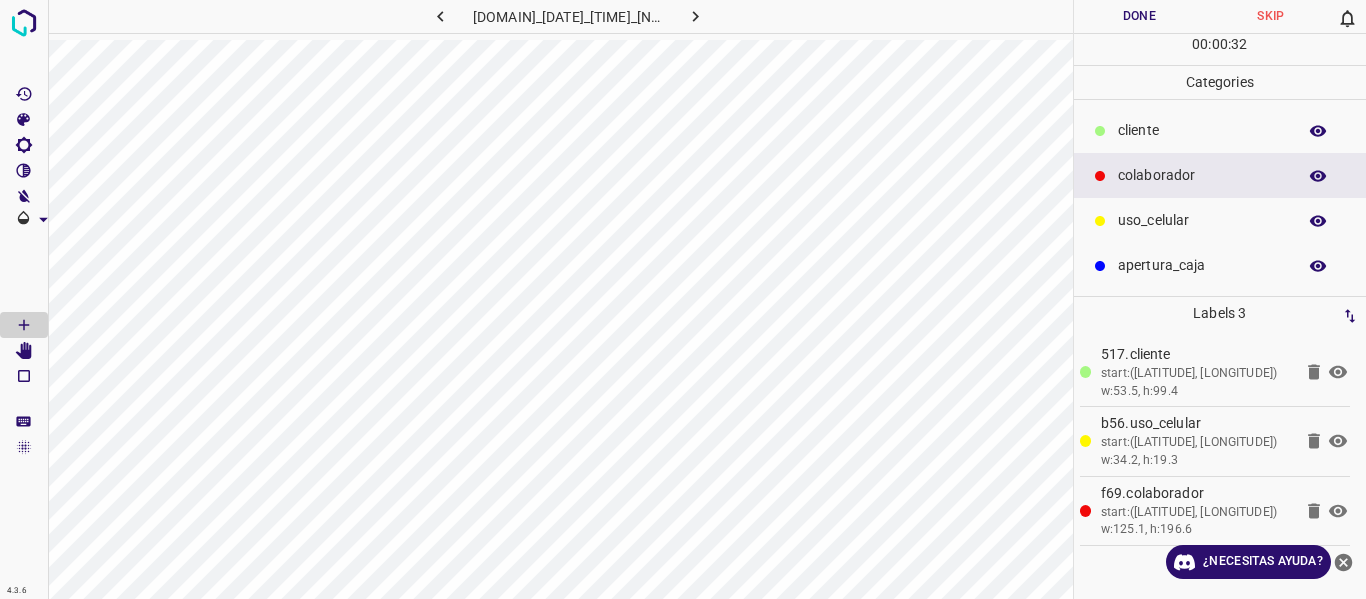 click on "Done" at bounding box center (1140, 16) 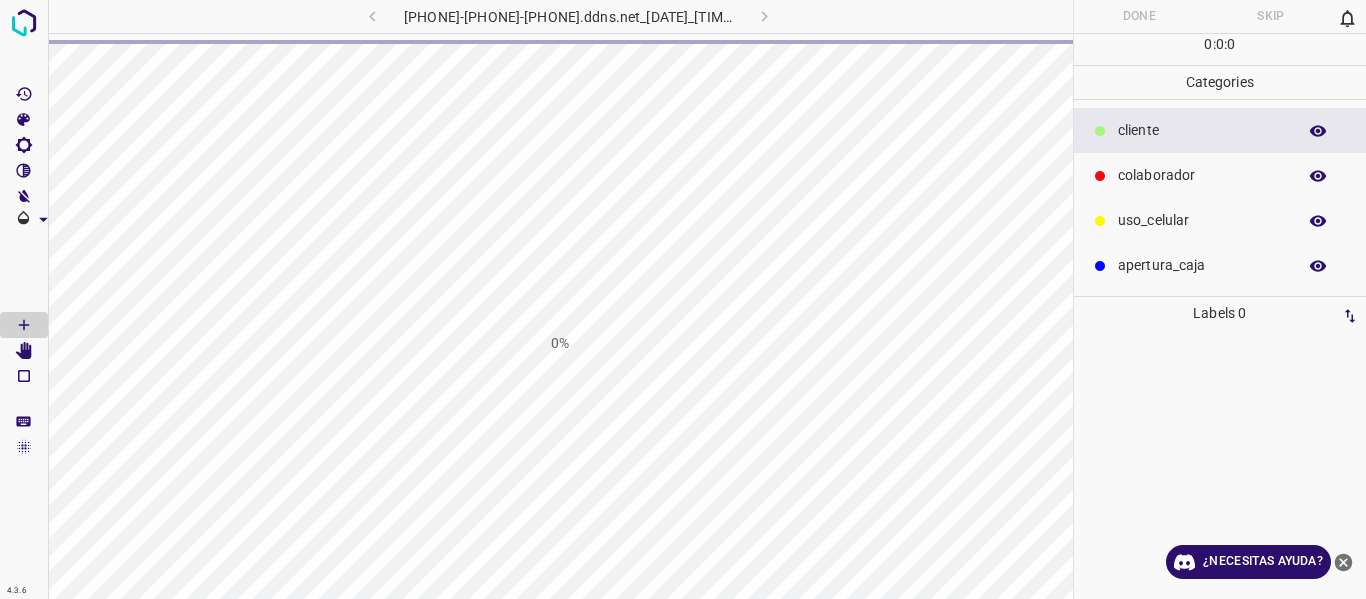 scroll, scrollTop: 0, scrollLeft: 0, axis: both 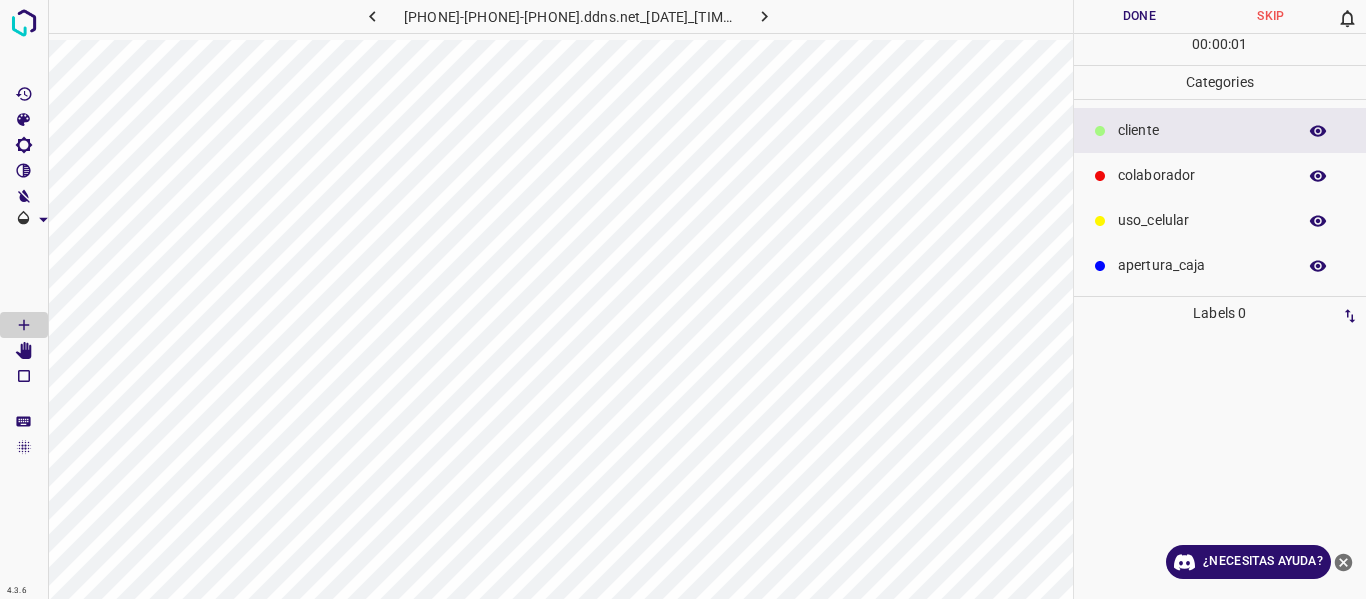 click on "colaborador" at bounding box center (1202, 130) 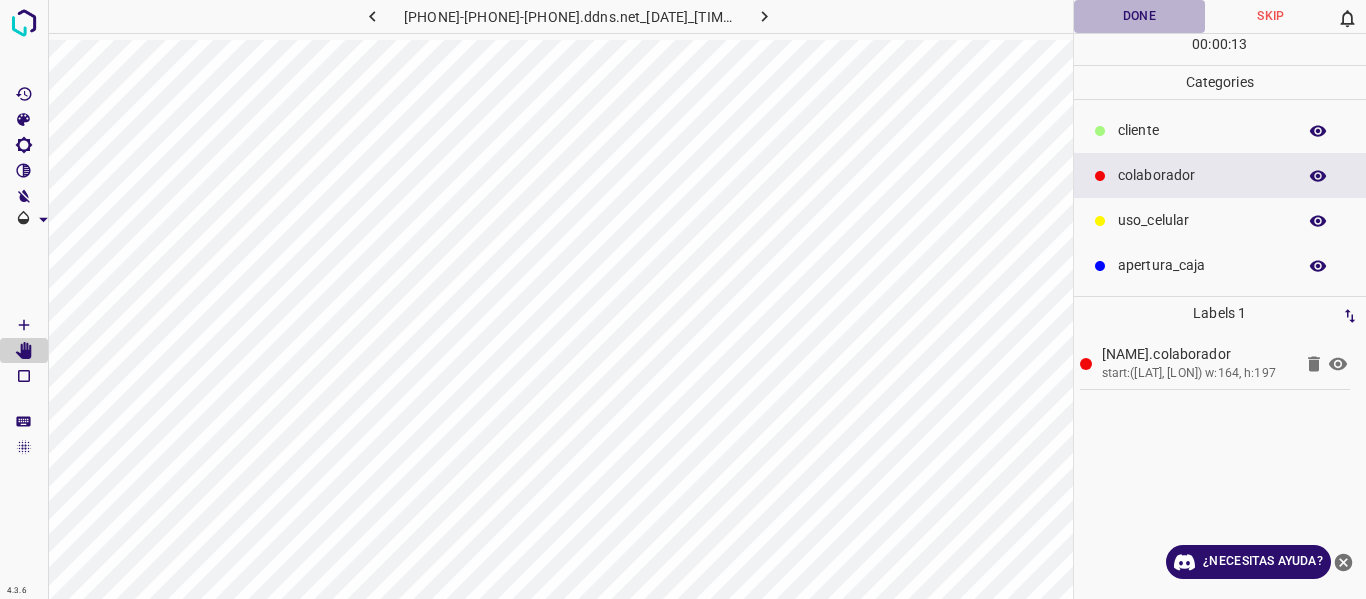 click on "Done" at bounding box center [1140, 16] 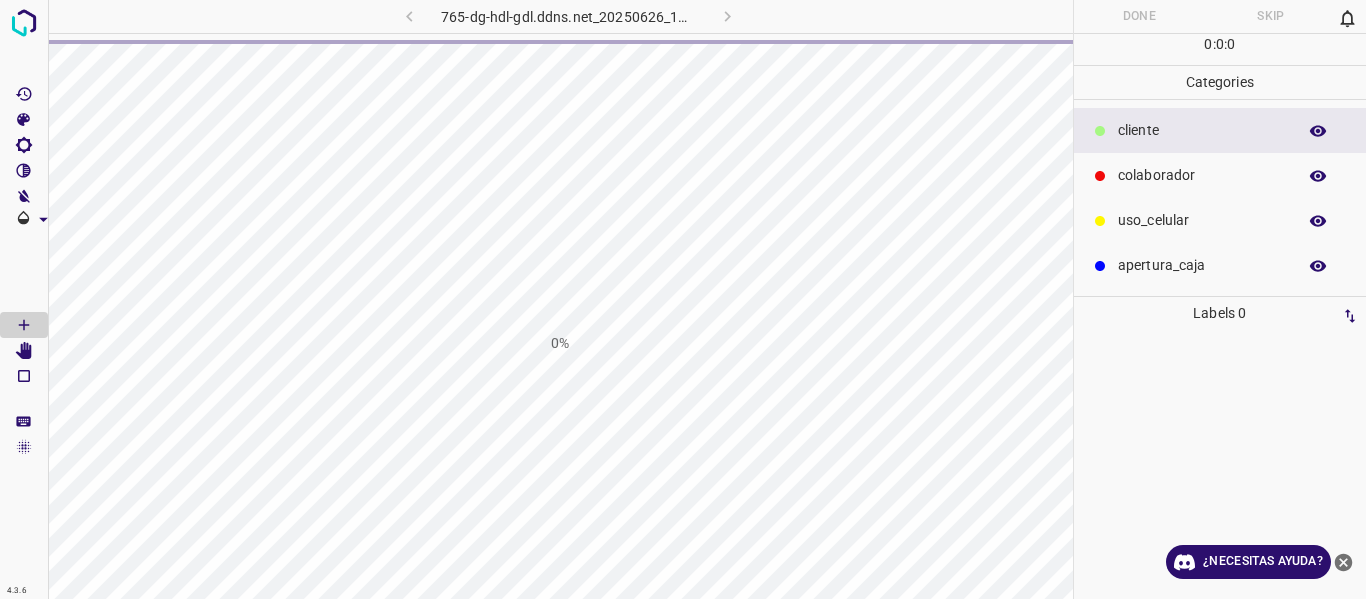 scroll, scrollTop: 0, scrollLeft: 0, axis: both 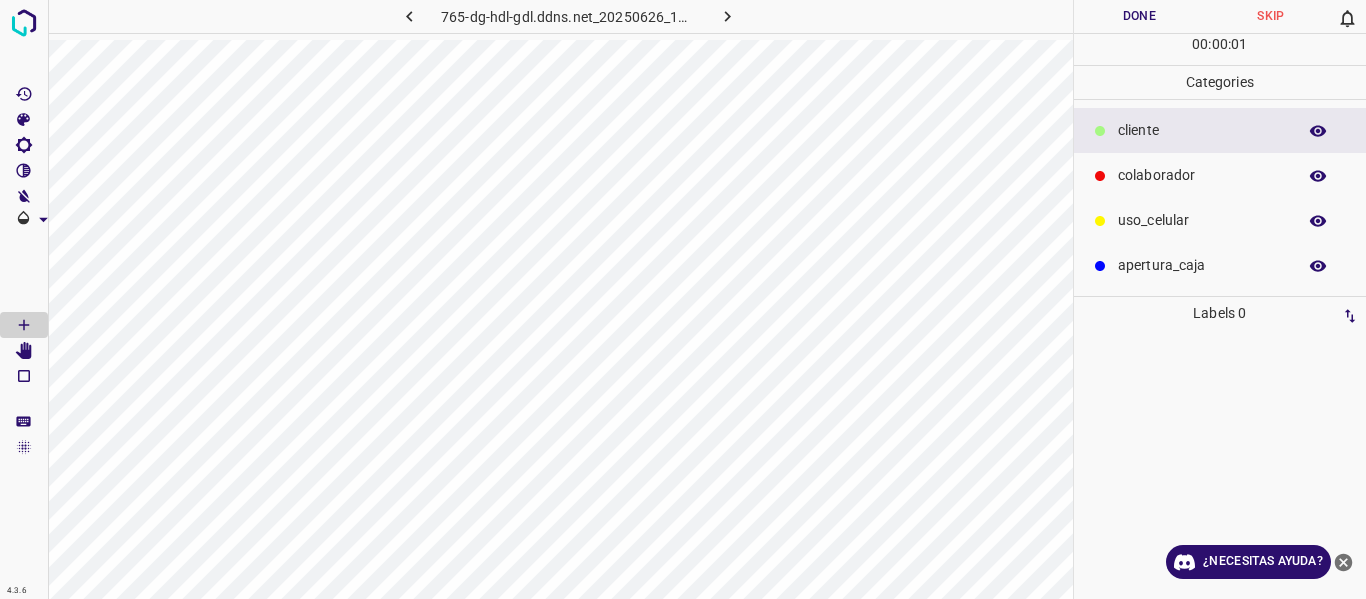 click on "colaborador" at bounding box center [1202, 130] 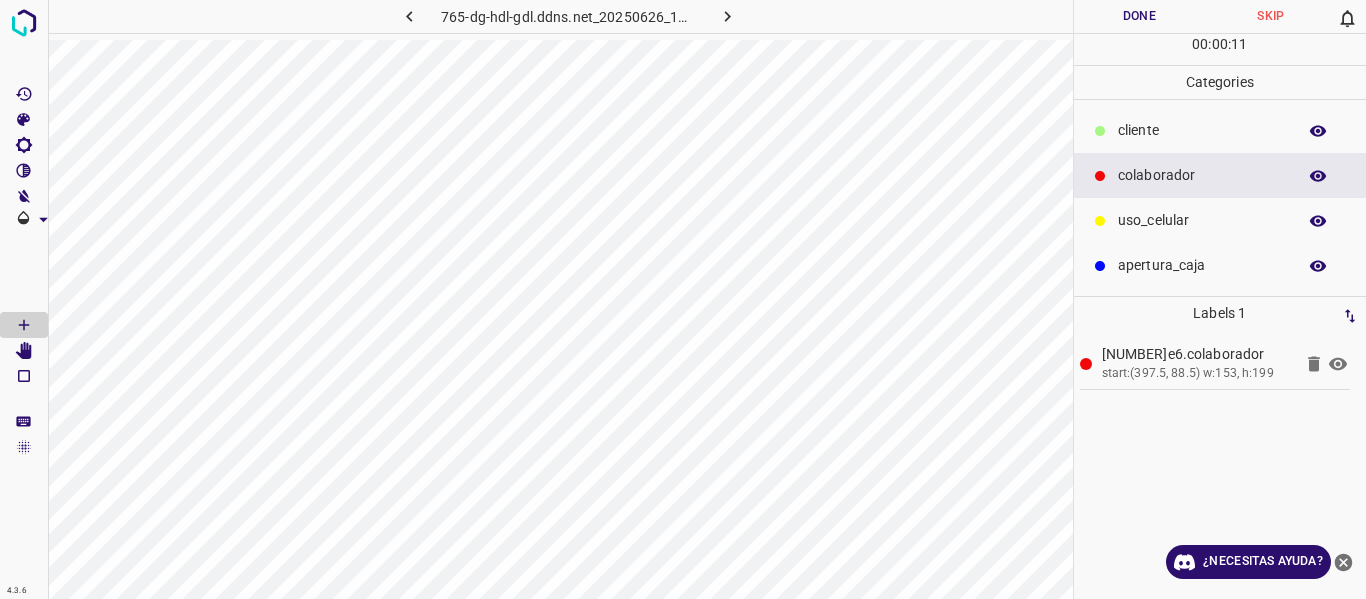 click on "Done" at bounding box center [1140, 16] 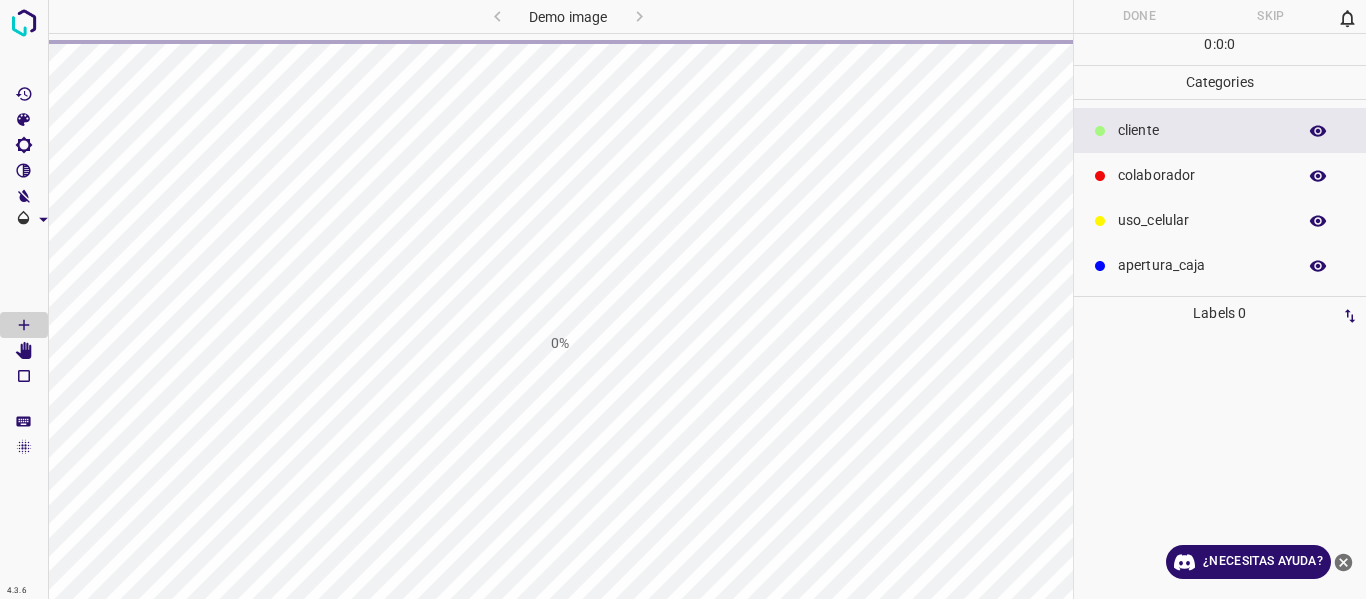 scroll, scrollTop: 0, scrollLeft: 0, axis: both 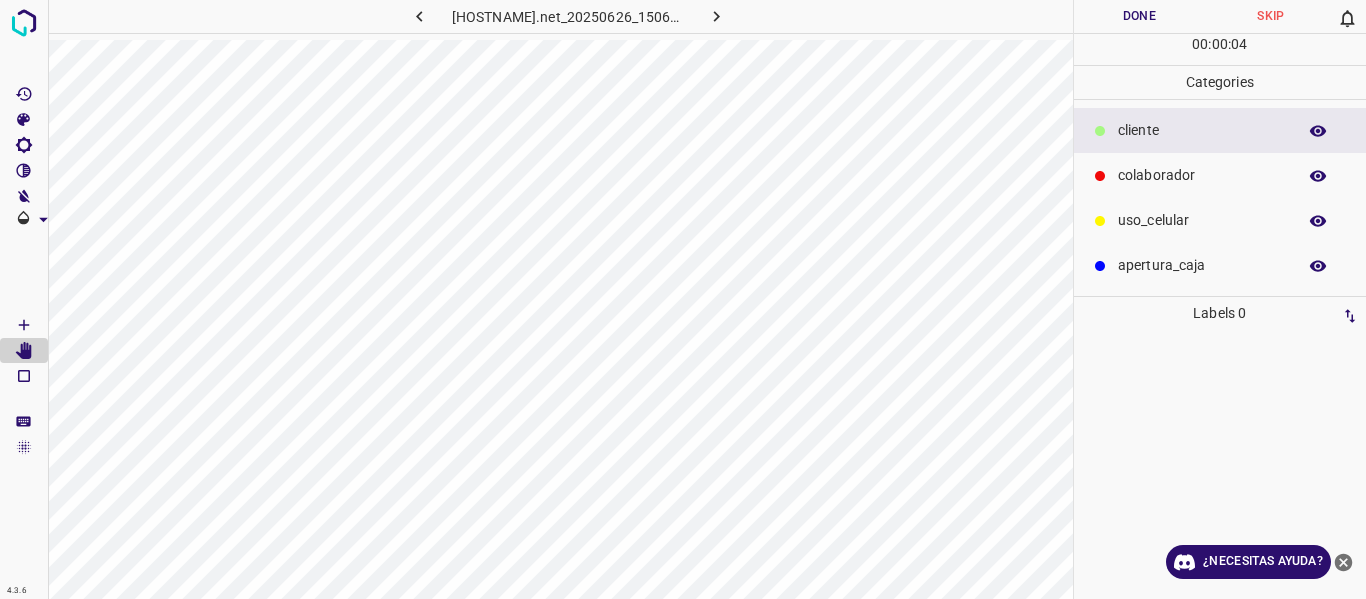 click on "colaborador" at bounding box center [1220, 175] 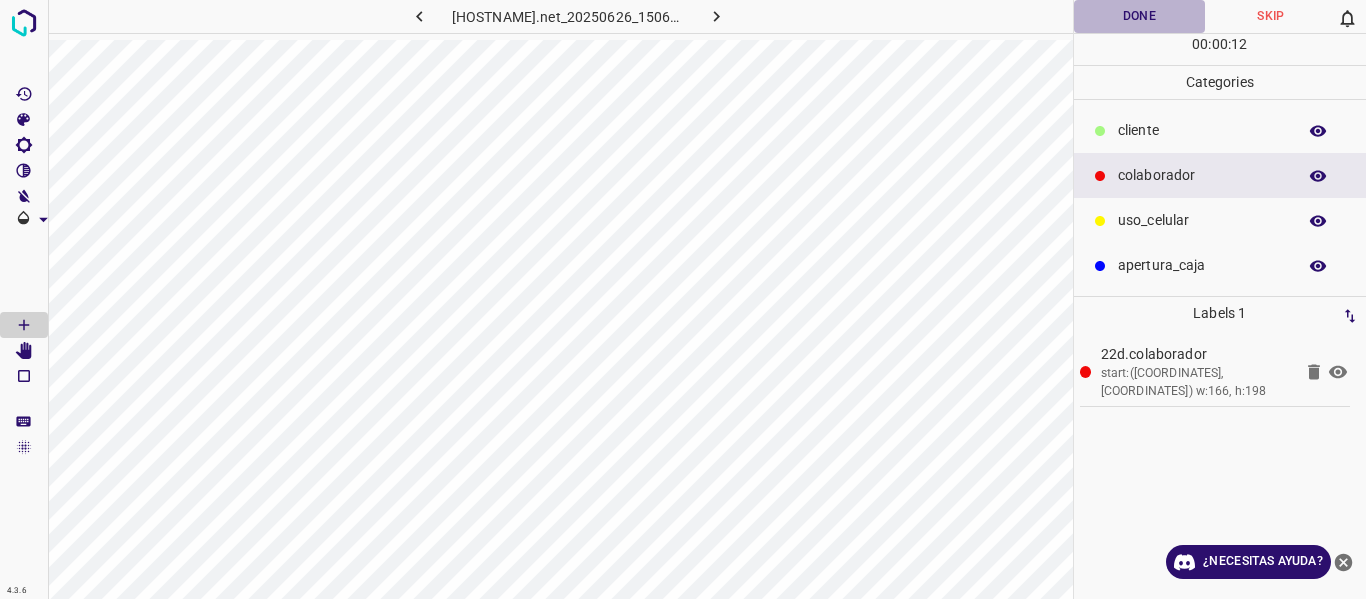 click on "Done" at bounding box center (1140, 16) 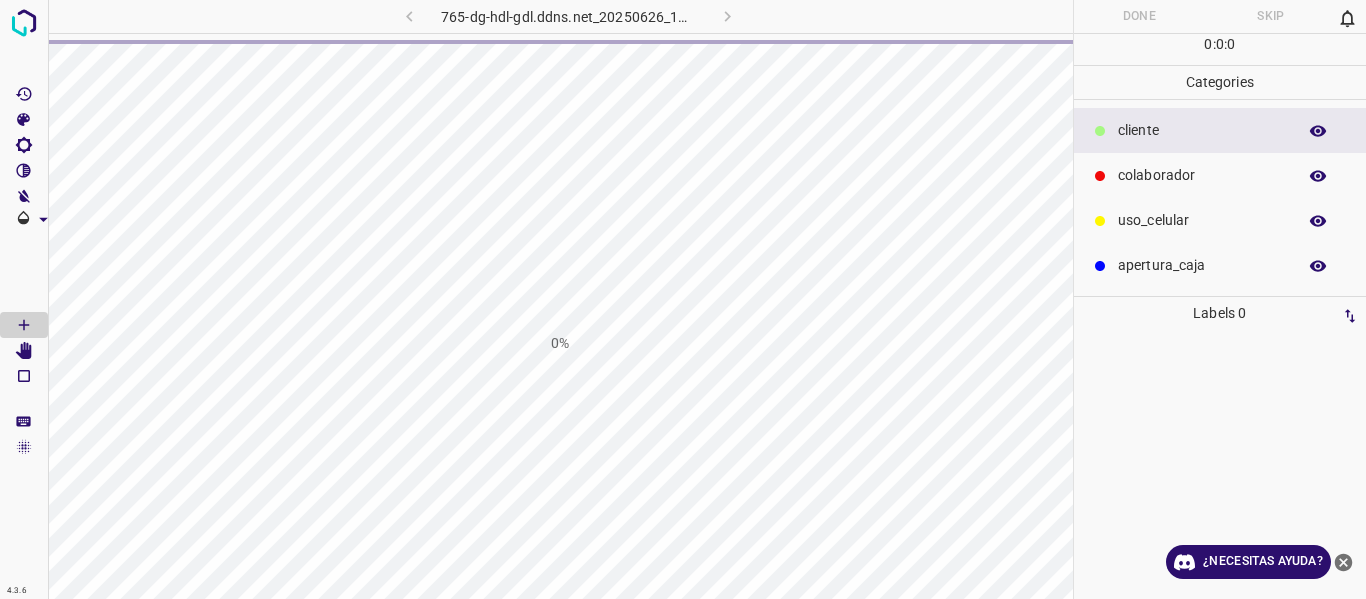 scroll, scrollTop: 0, scrollLeft: 0, axis: both 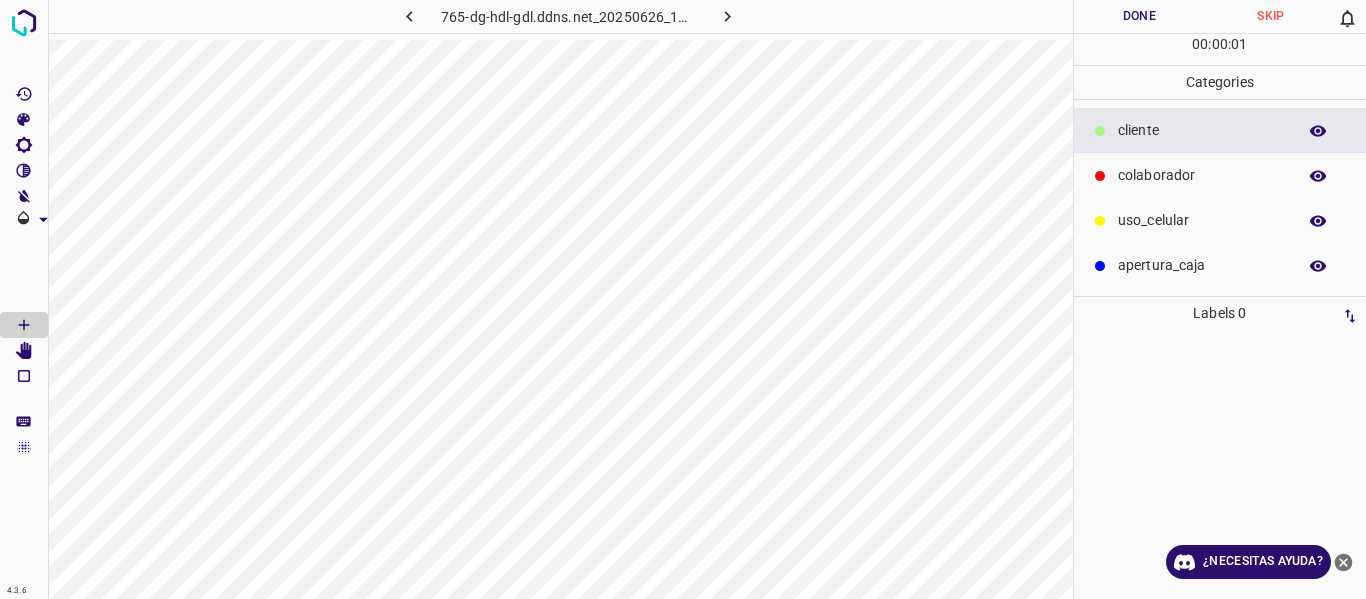 drag, startPoint x: 1205, startPoint y: 164, endPoint x: 1190, endPoint y: 164, distance: 15 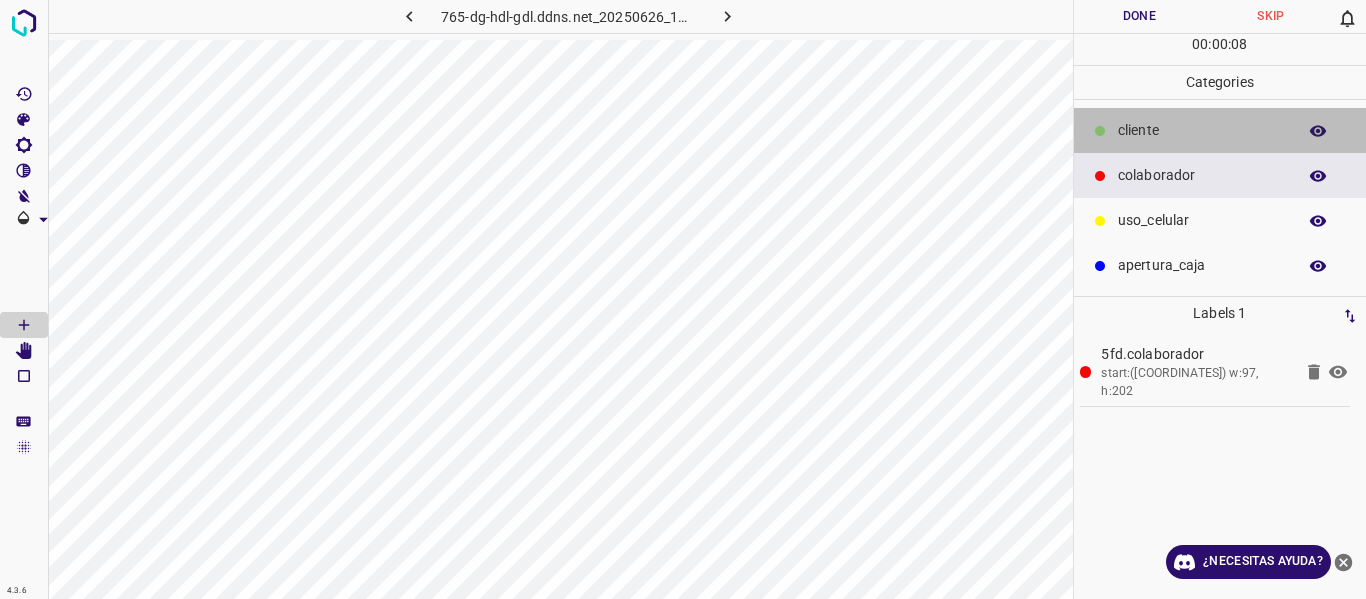 click on "​​cliente" at bounding box center [1202, 130] 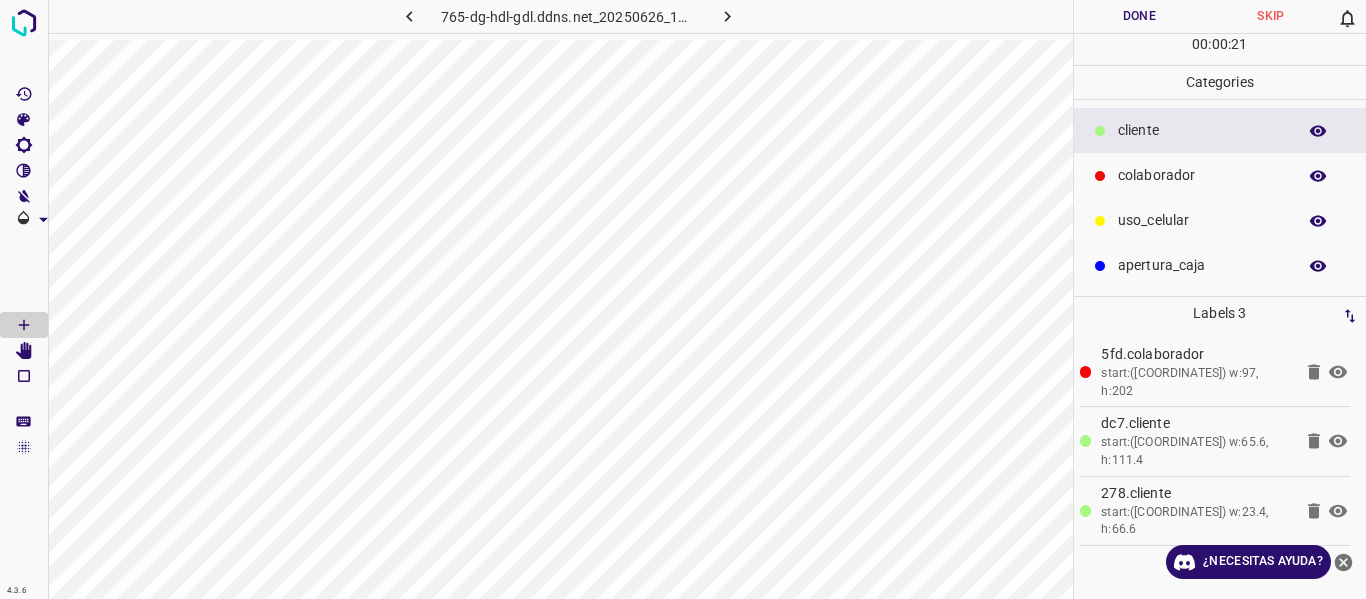 click on "Done" at bounding box center (1140, 16) 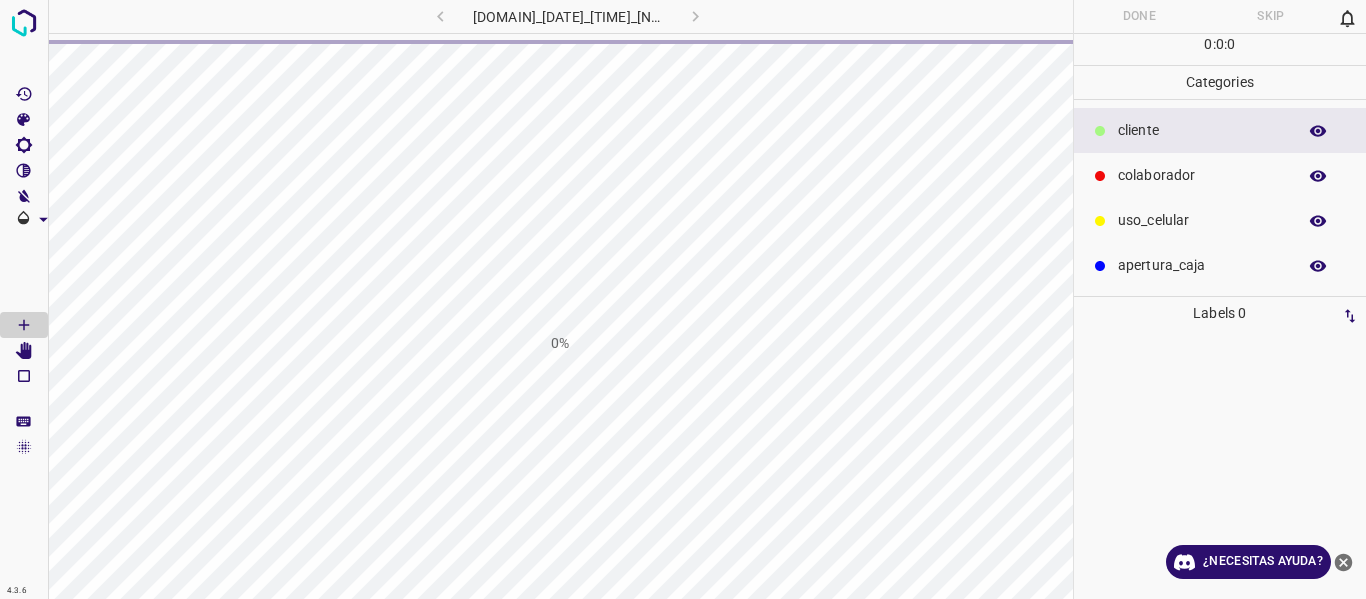 scroll, scrollTop: 0, scrollLeft: 0, axis: both 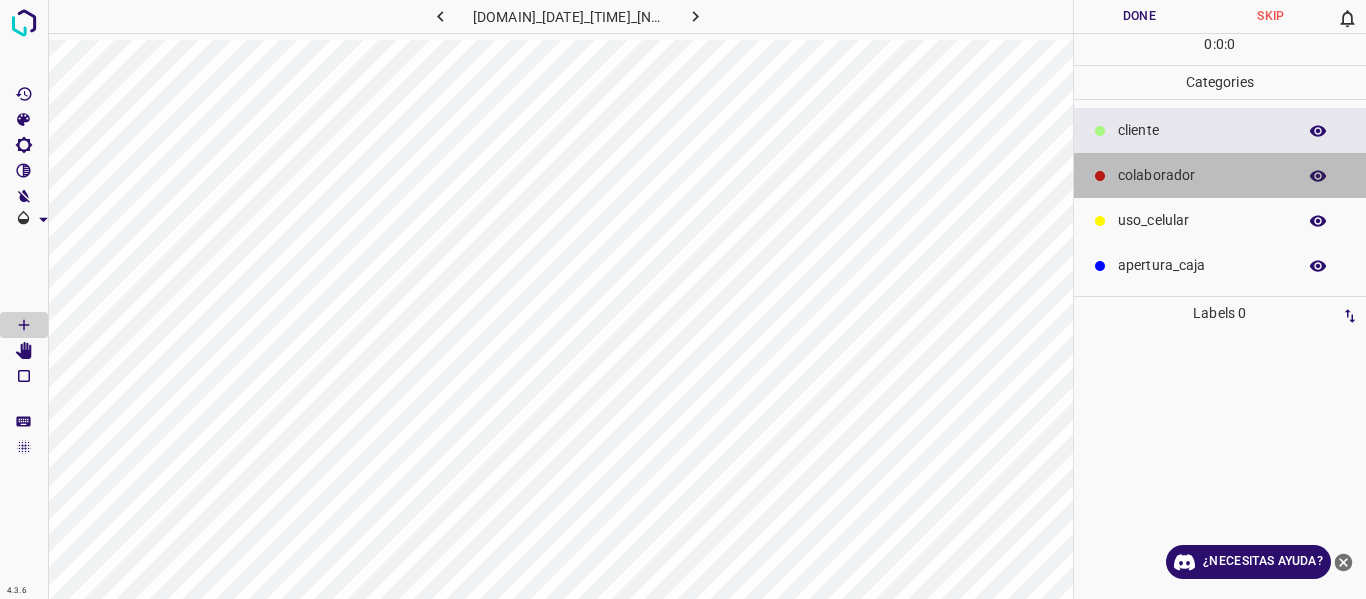 click on "colaborador" at bounding box center (1220, 175) 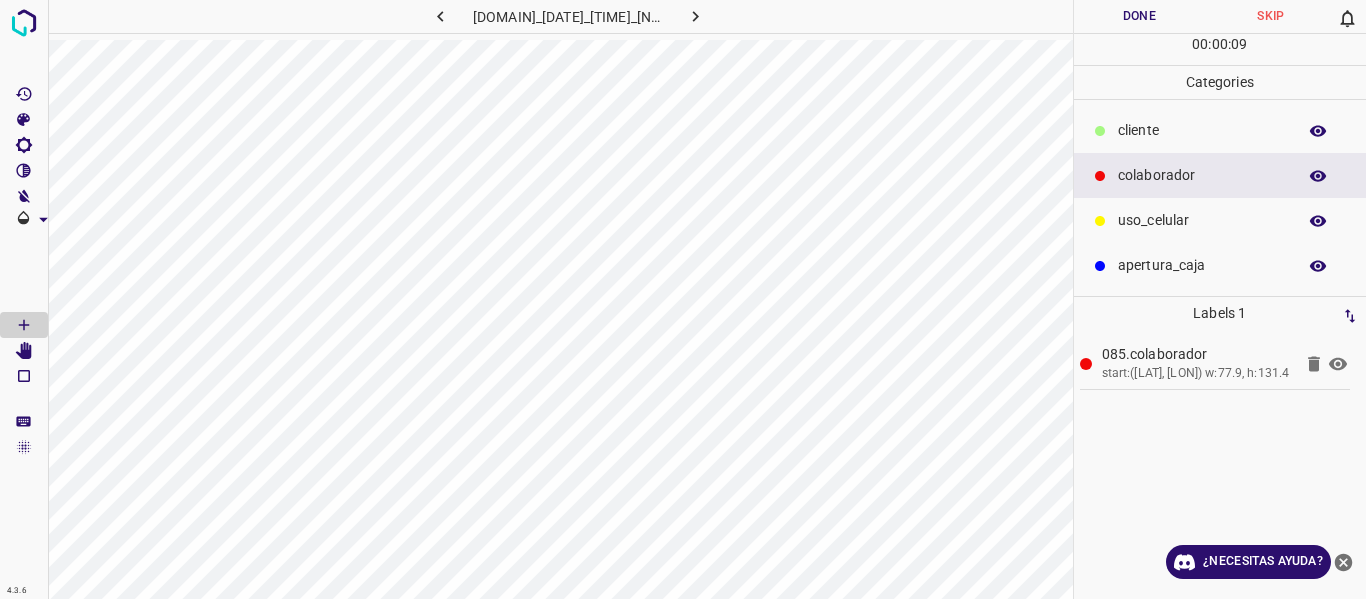 click on "​​cliente" at bounding box center [1202, 130] 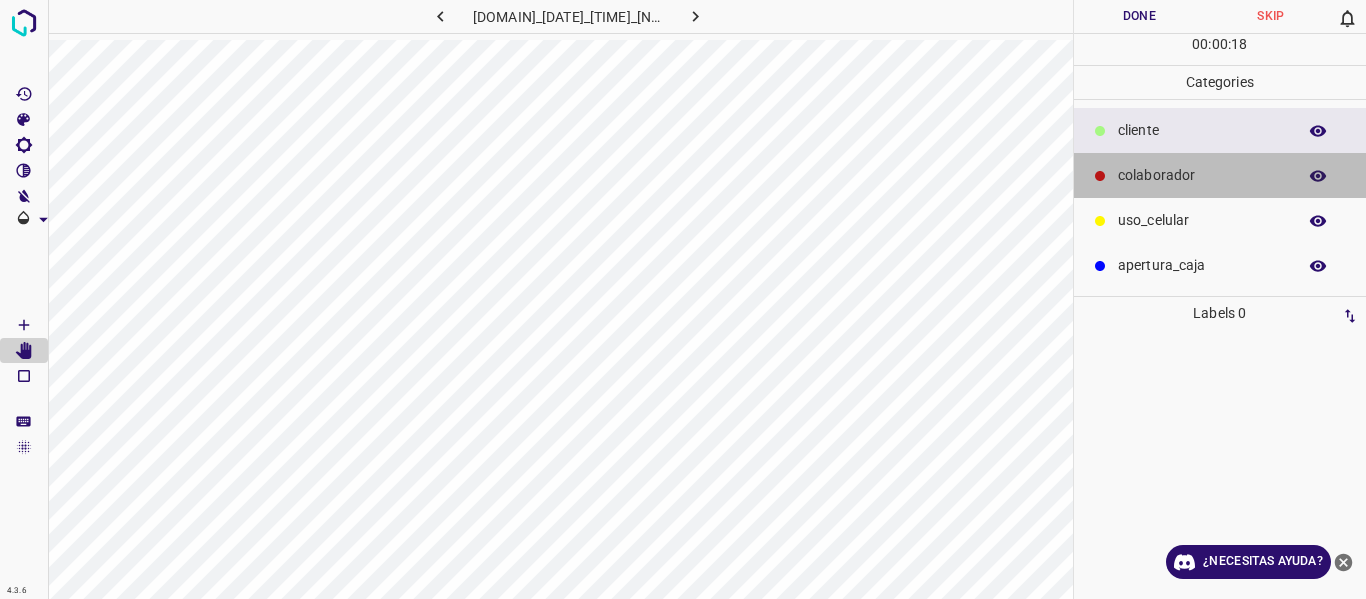 click on "colaborador" at bounding box center (1202, 130) 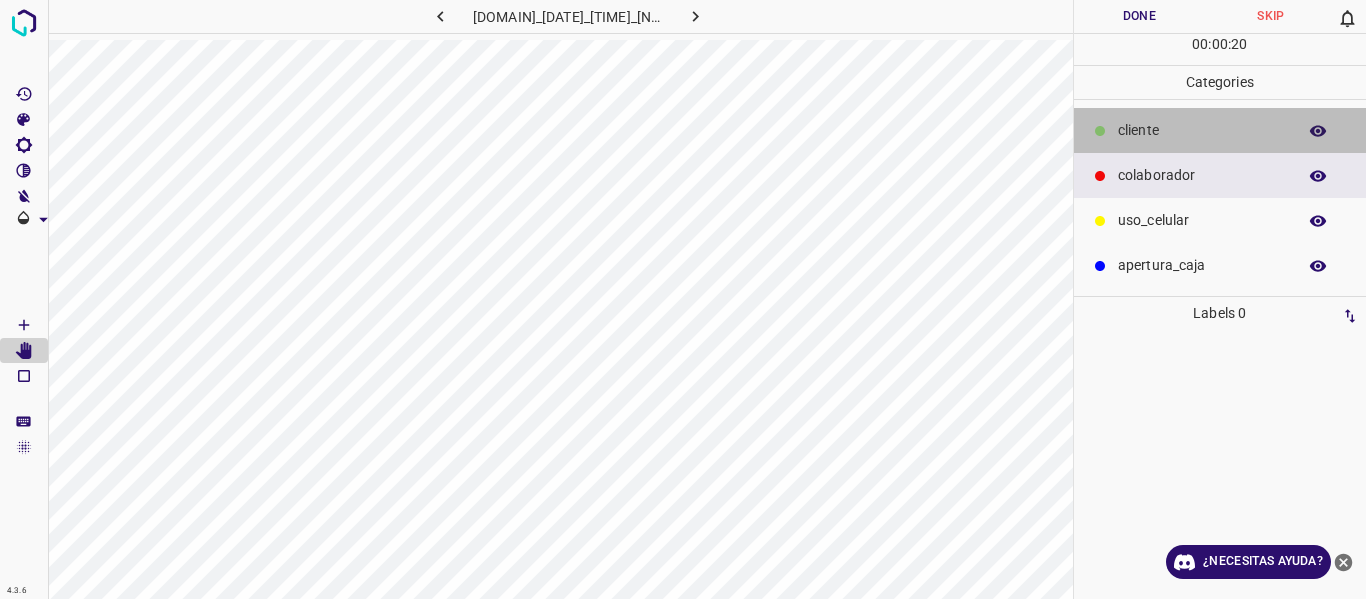 click on "​​cliente" at bounding box center (1220, 130) 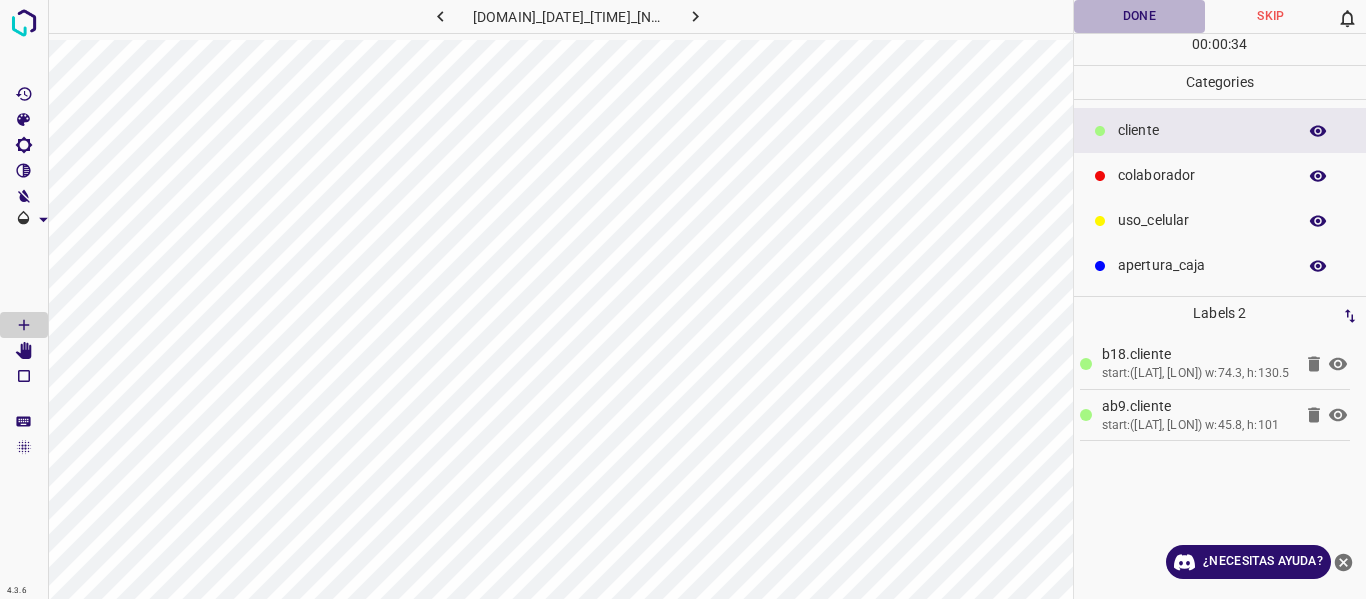 click on "Done" at bounding box center (1140, 16) 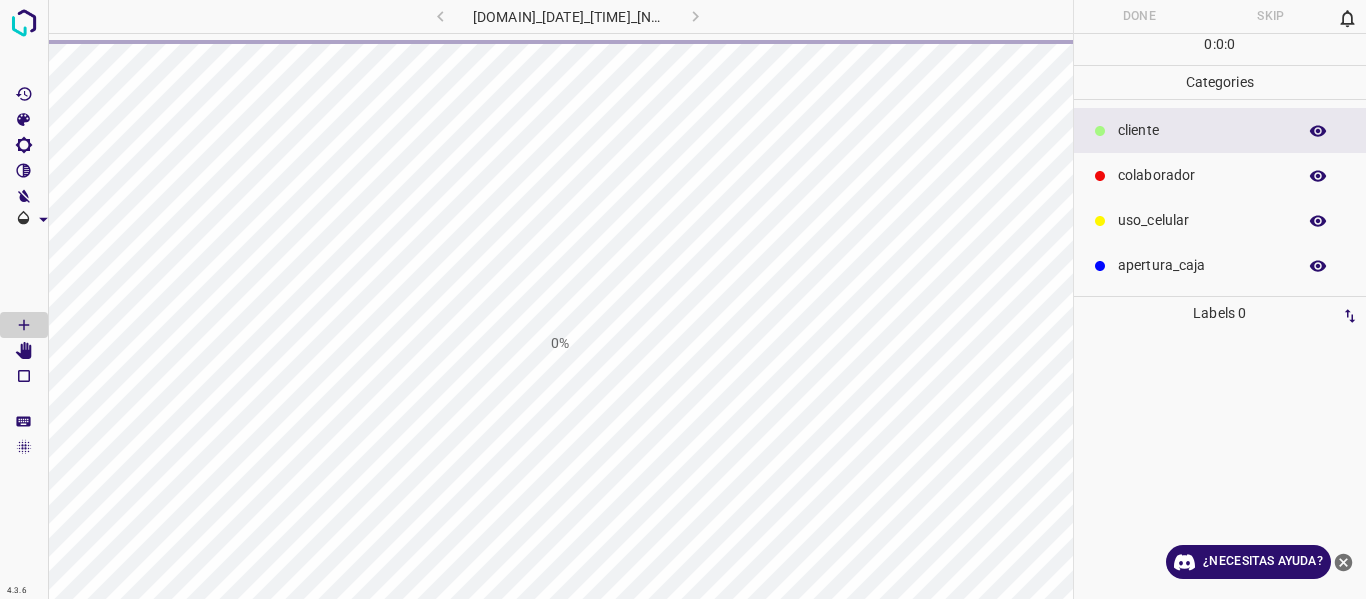 scroll, scrollTop: 0, scrollLeft: 0, axis: both 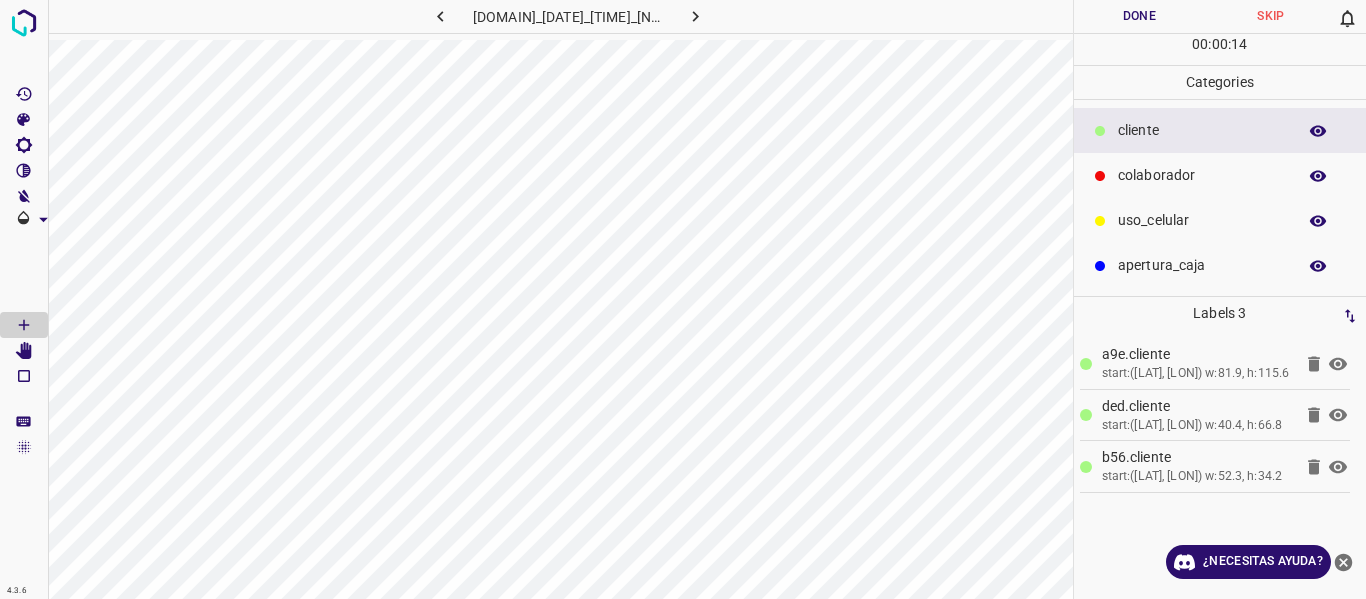 click on "Done" at bounding box center (1140, 16) 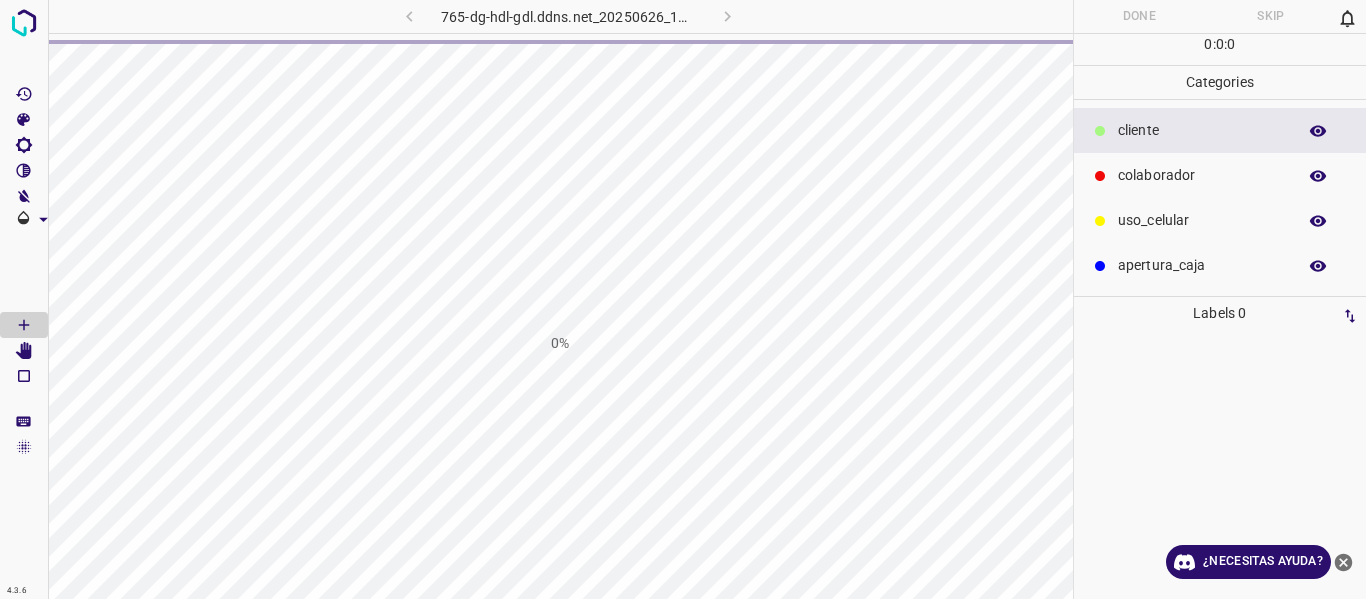 scroll, scrollTop: 0, scrollLeft: 0, axis: both 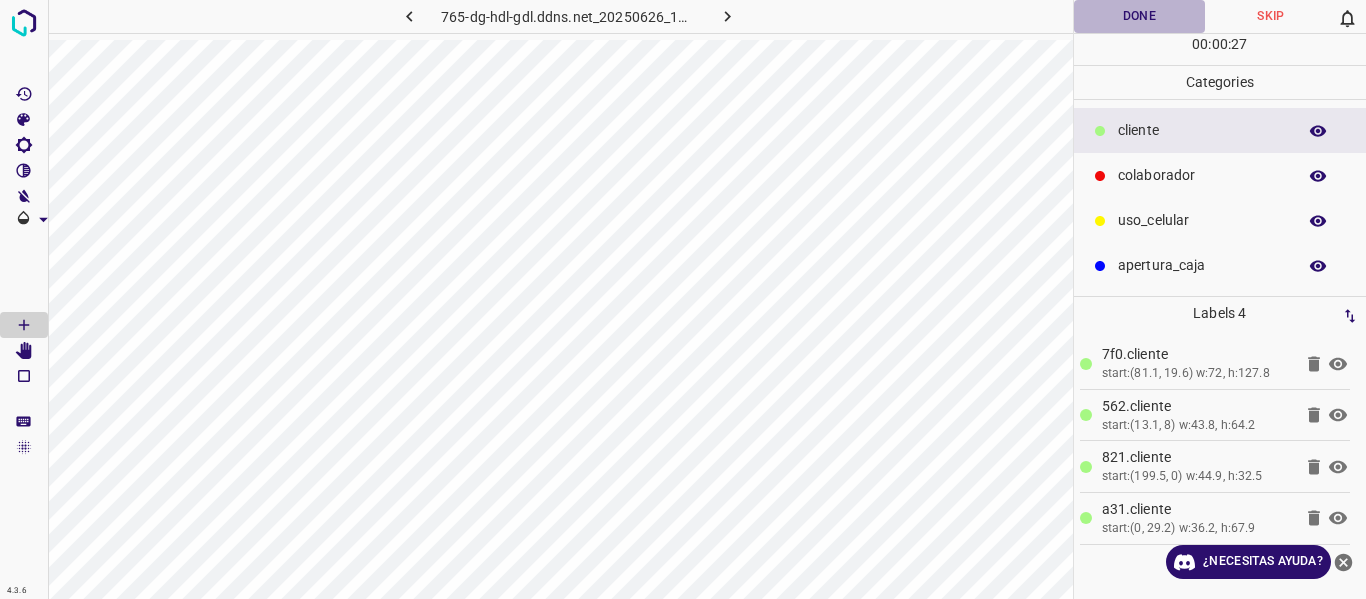 click on "Done" at bounding box center (1140, 16) 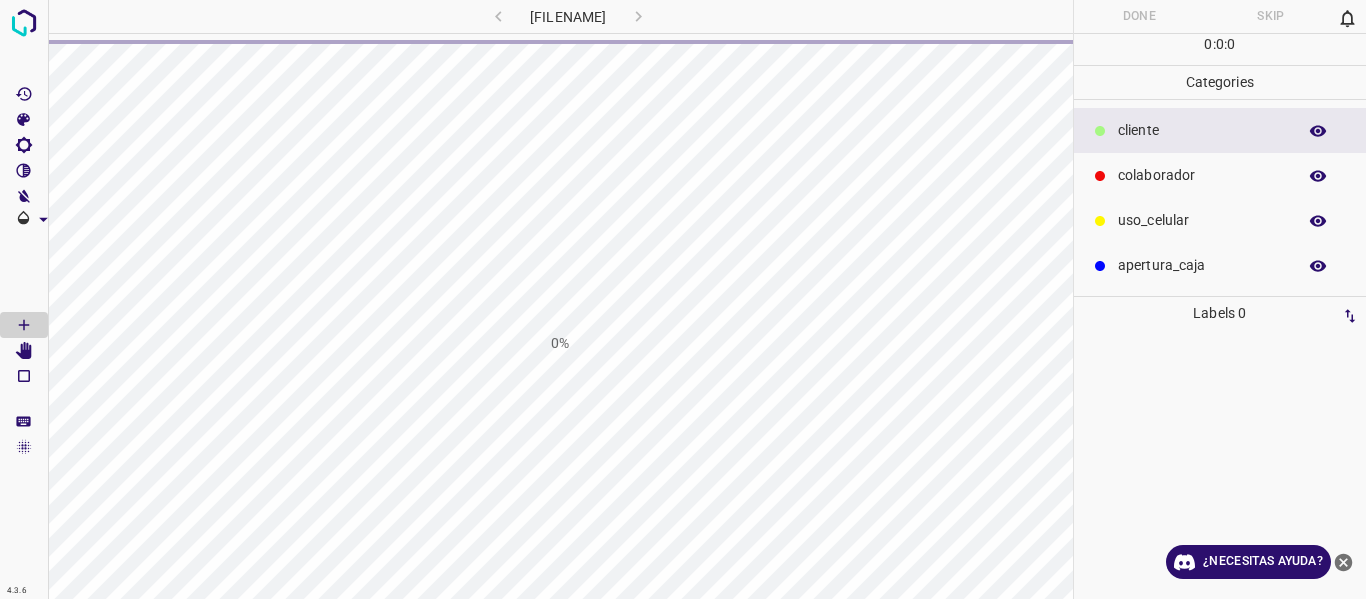 scroll, scrollTop: 0, scrollLeft: 0, axis: both 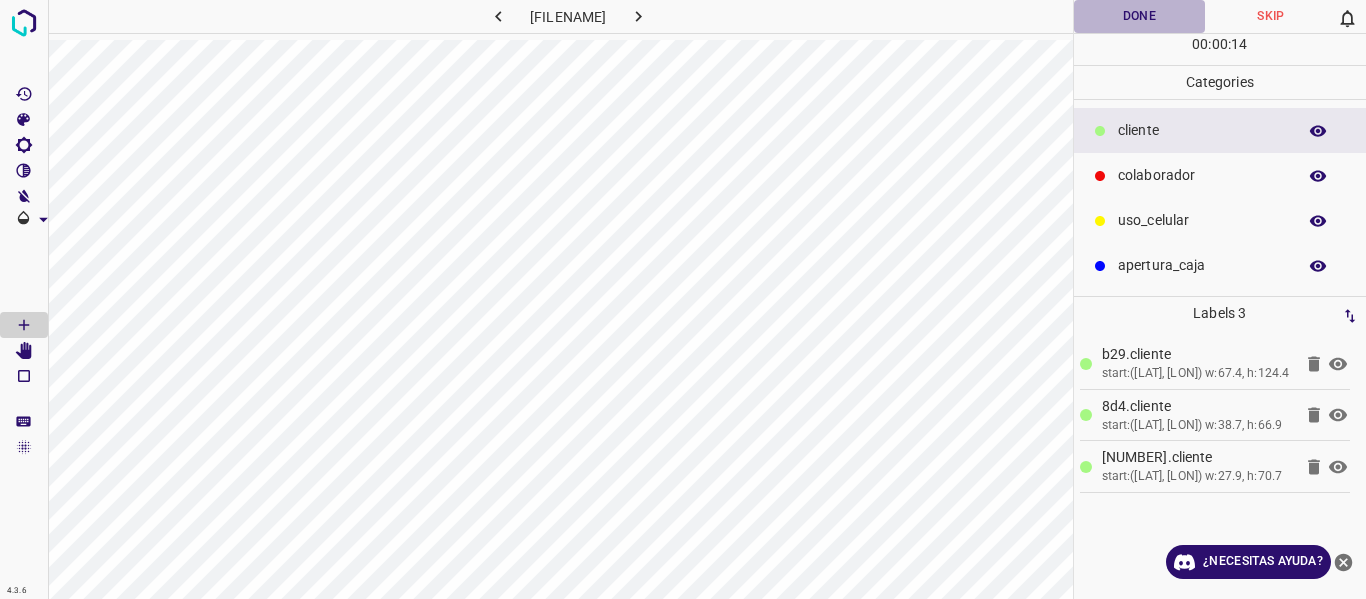 click on "Done" at bounding box center (1140, 16) 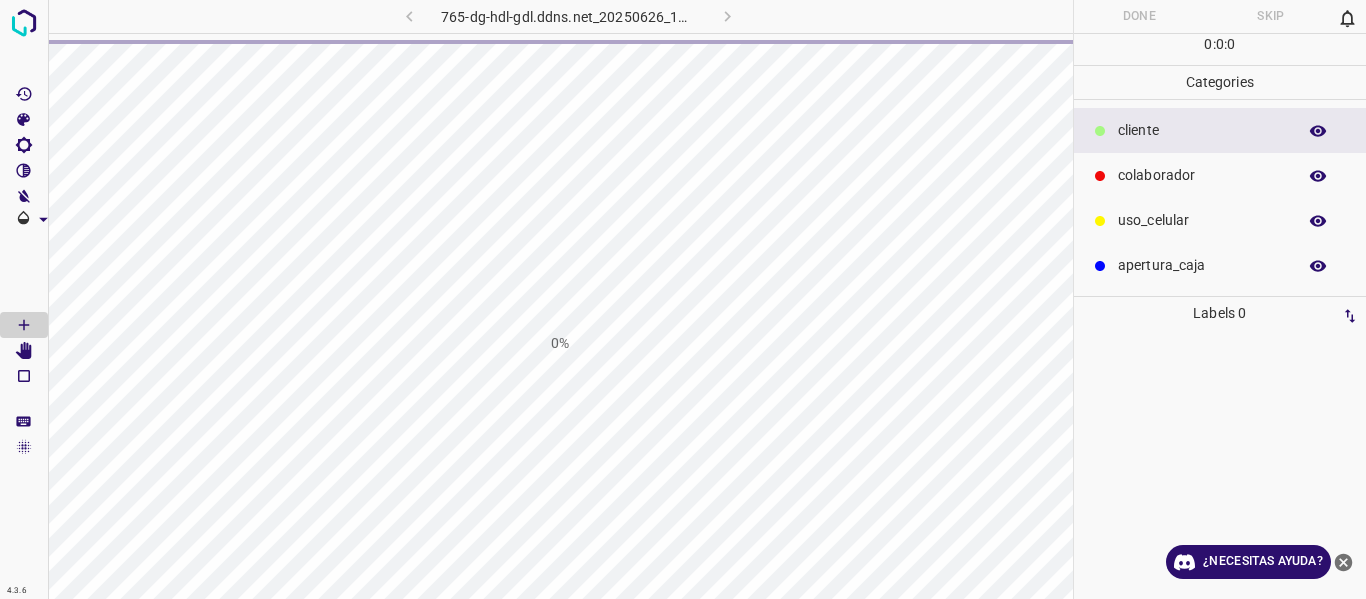 scroll, scrollTop: 0, scrollLeft: 0, axis: both 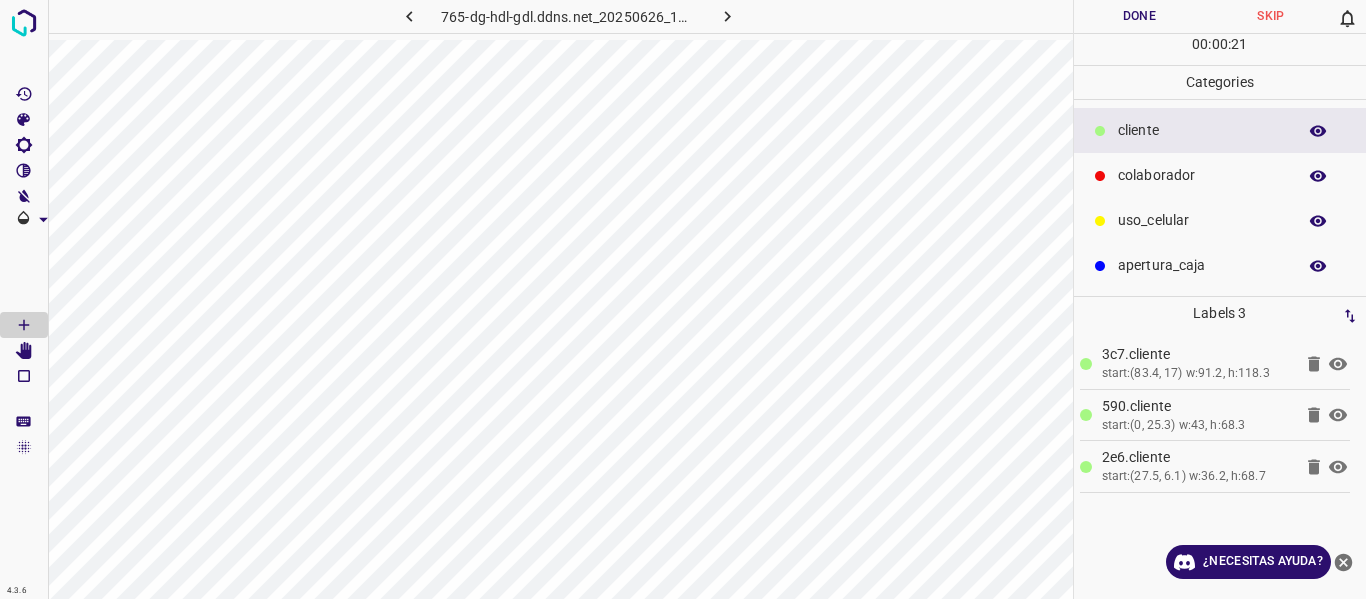 click at bounding box center (727, 16) 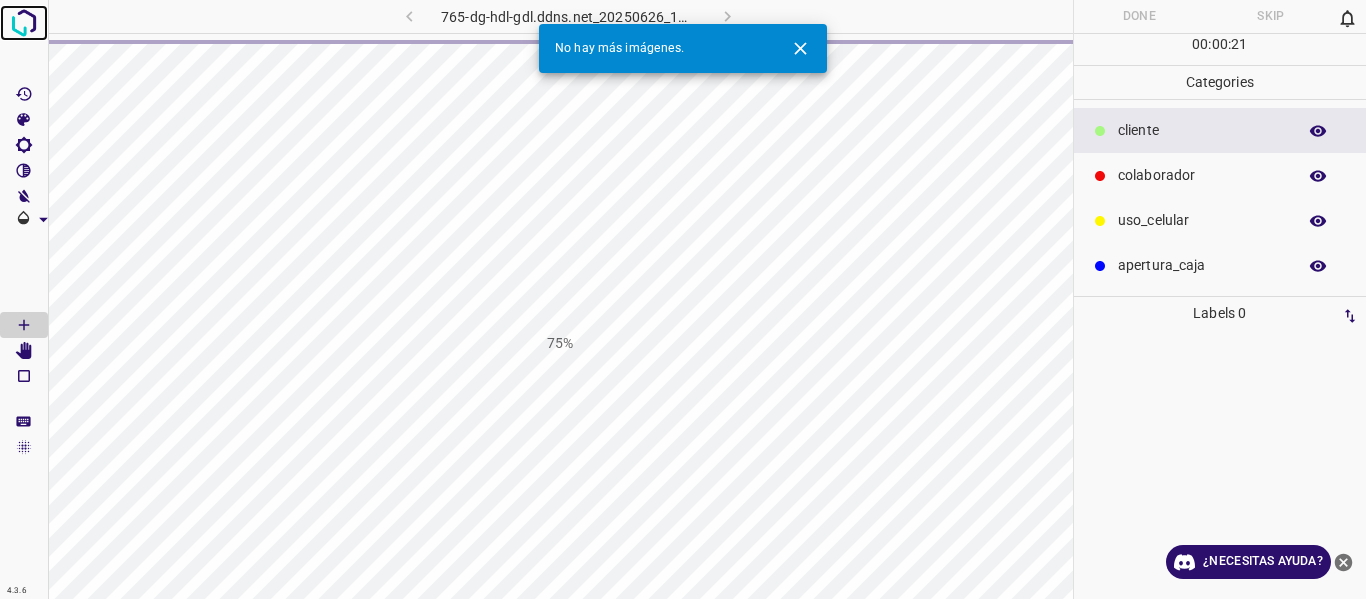 click at bounding box center (24, 23) 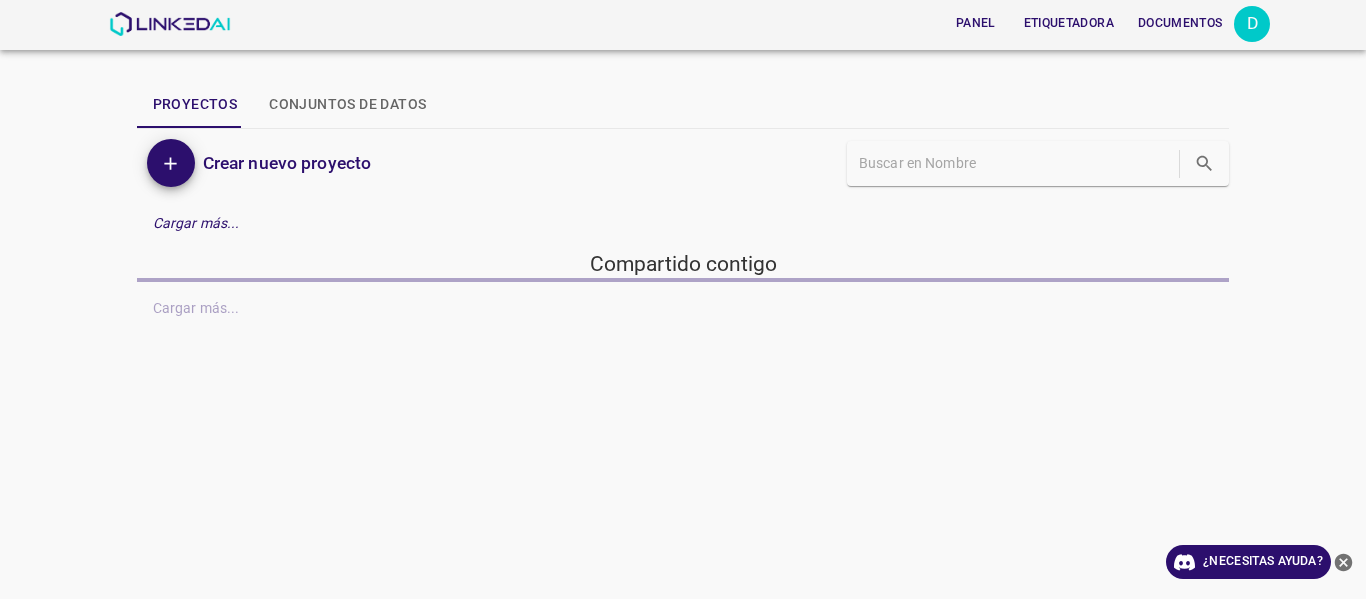 scroll, scrollTop: 0, scrollLeft: 0, axis: both 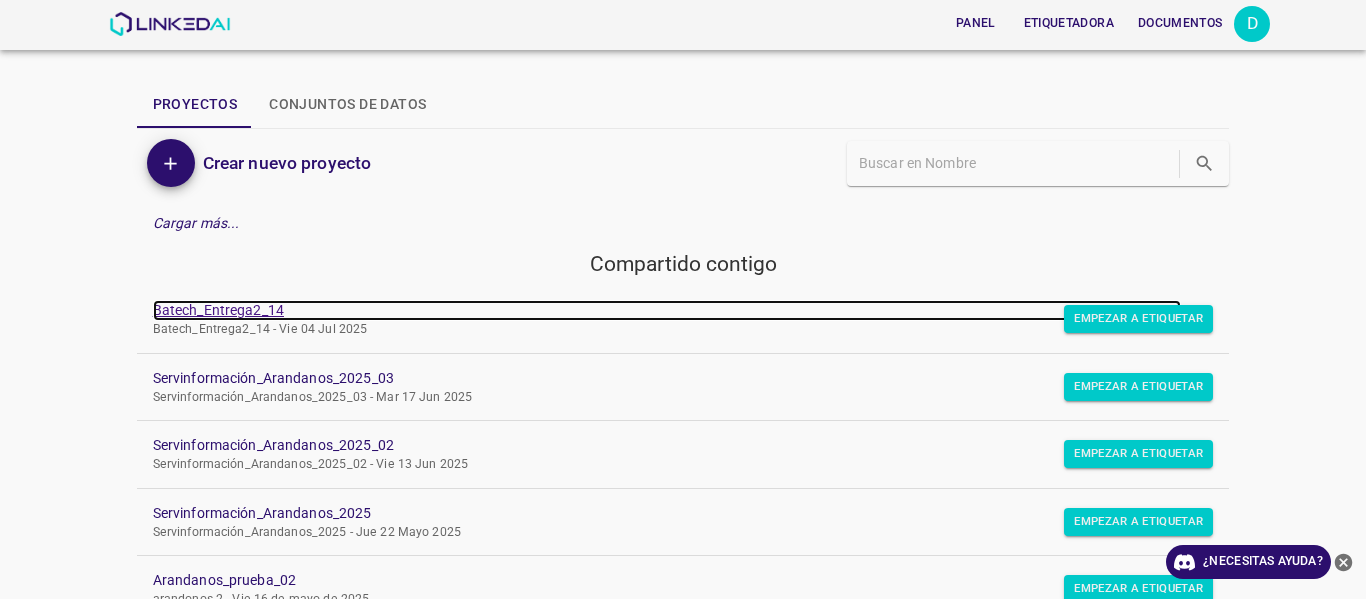 click on "Batech_Entrega2_14" at bounding box center [218, 310] 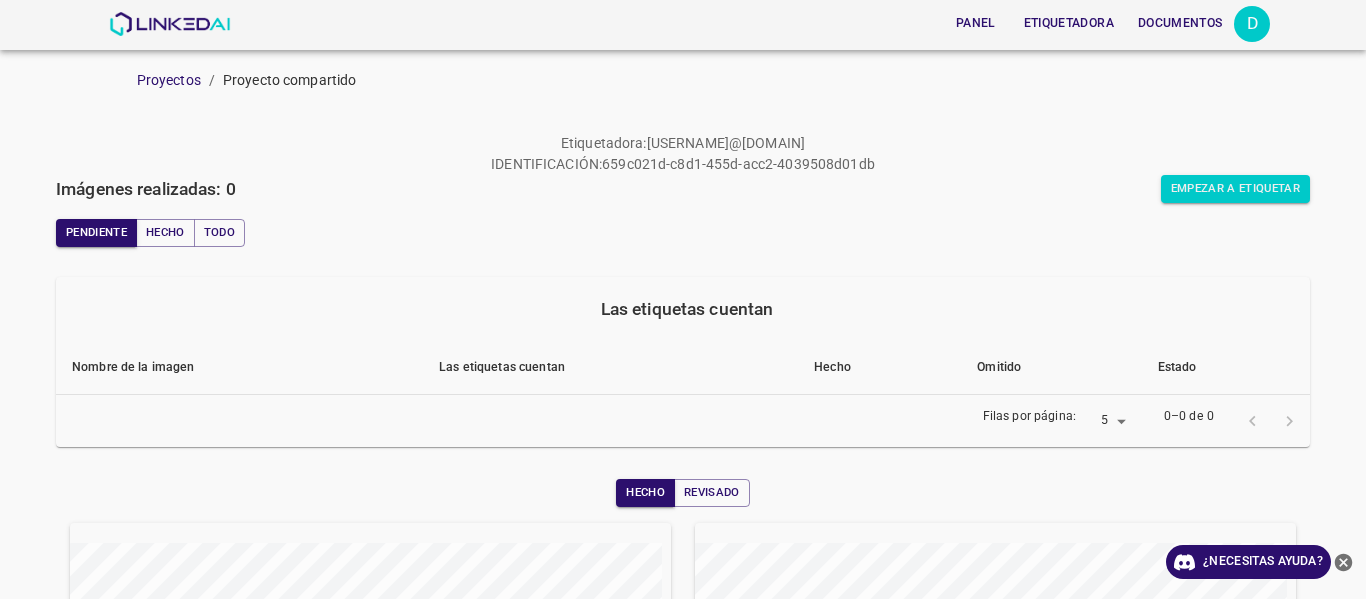 scroll, scrollTop: 0, scrollLeft: 0, axis: both 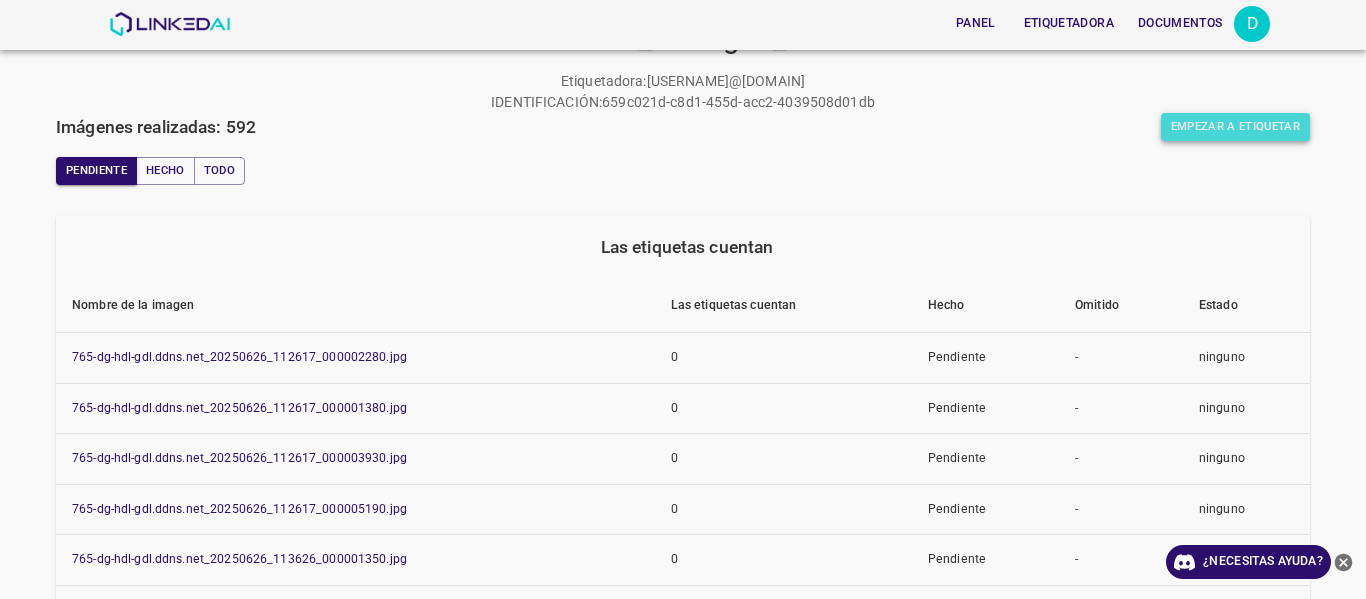 click on "Empezar a etiquetar" at bounding box center (1235, 126) 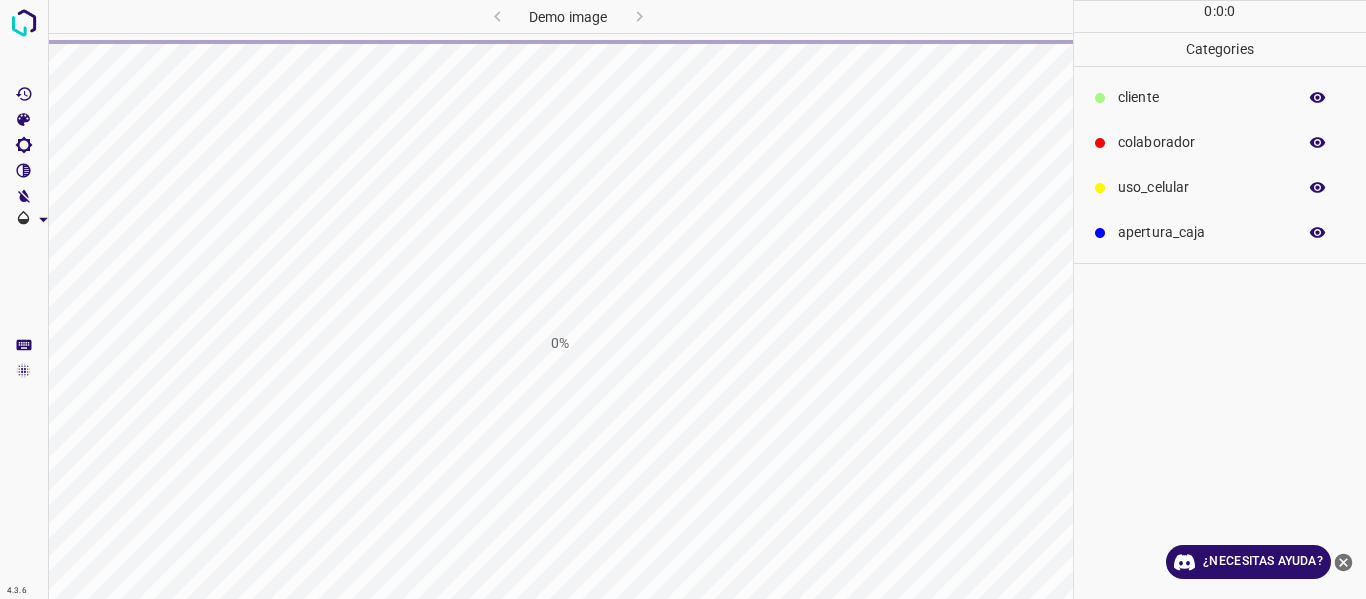 scroll, scrollTop: 0, scrollLeft: 0, axis: both 